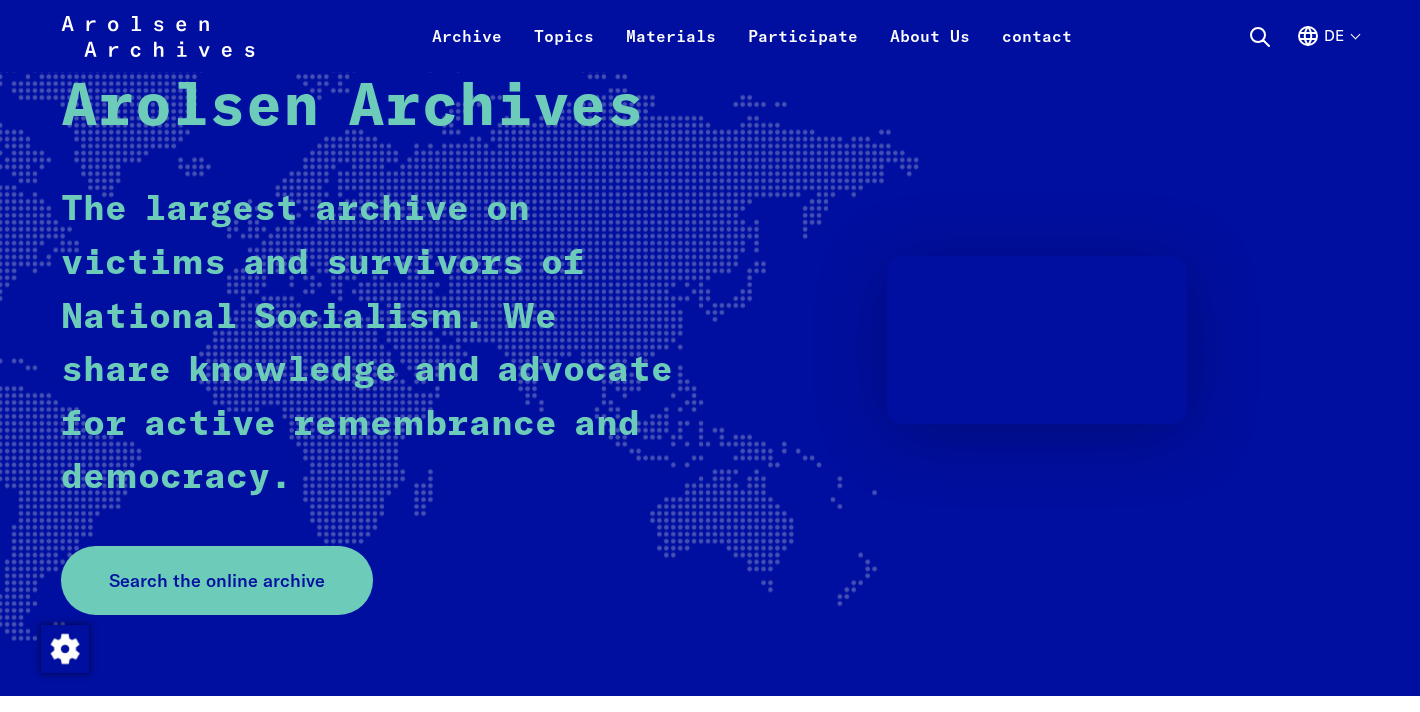scroll, scrollTop: 189, scrollLeft: 0, axis: vertical 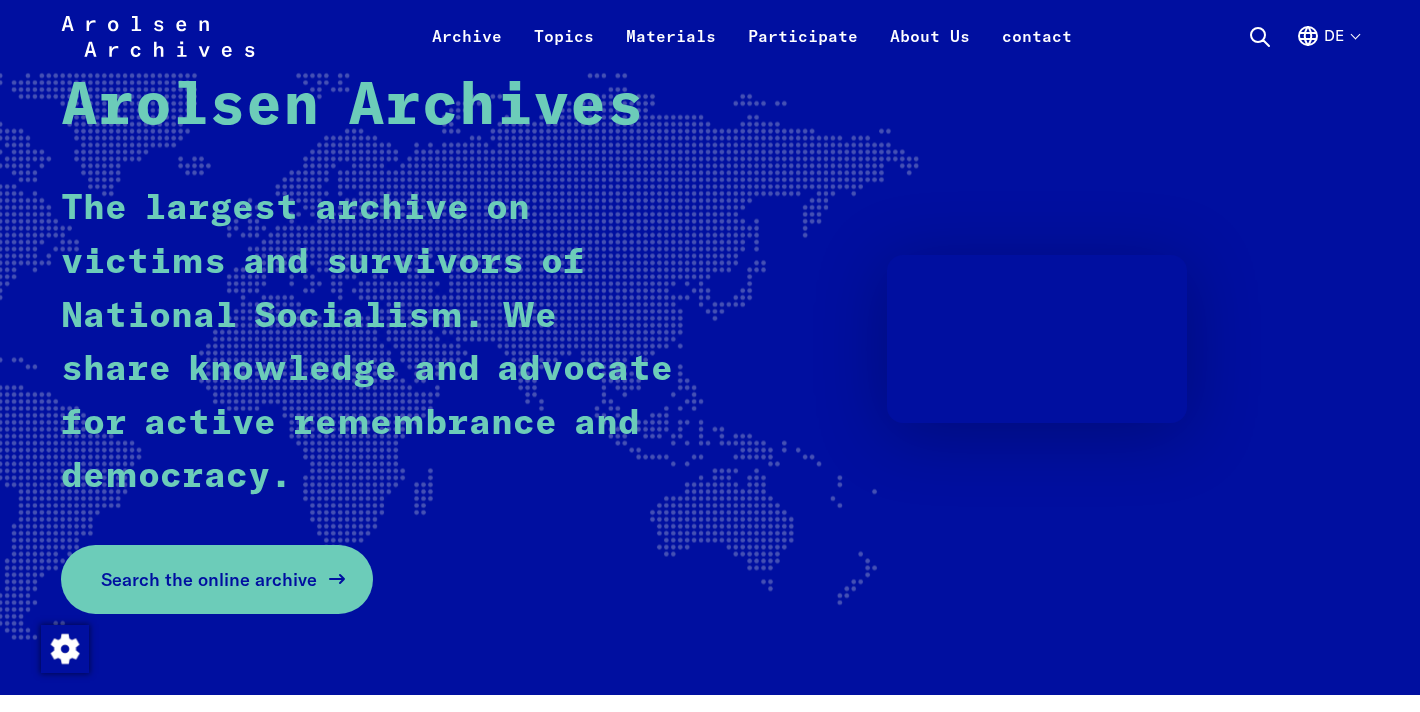 click on "Search the online archive" at bounding box center [209, 579] 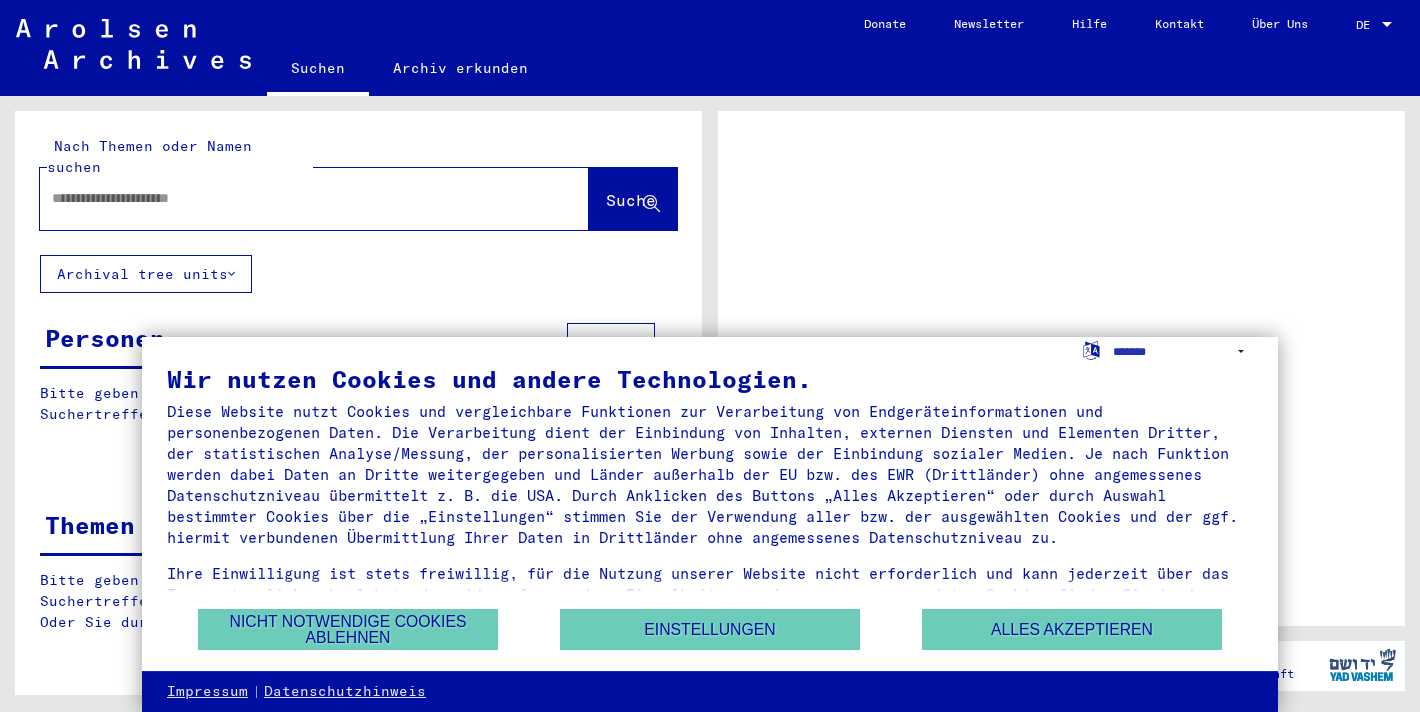 scroll, scrollTop: 0, scrollLeft: 0, axis: both 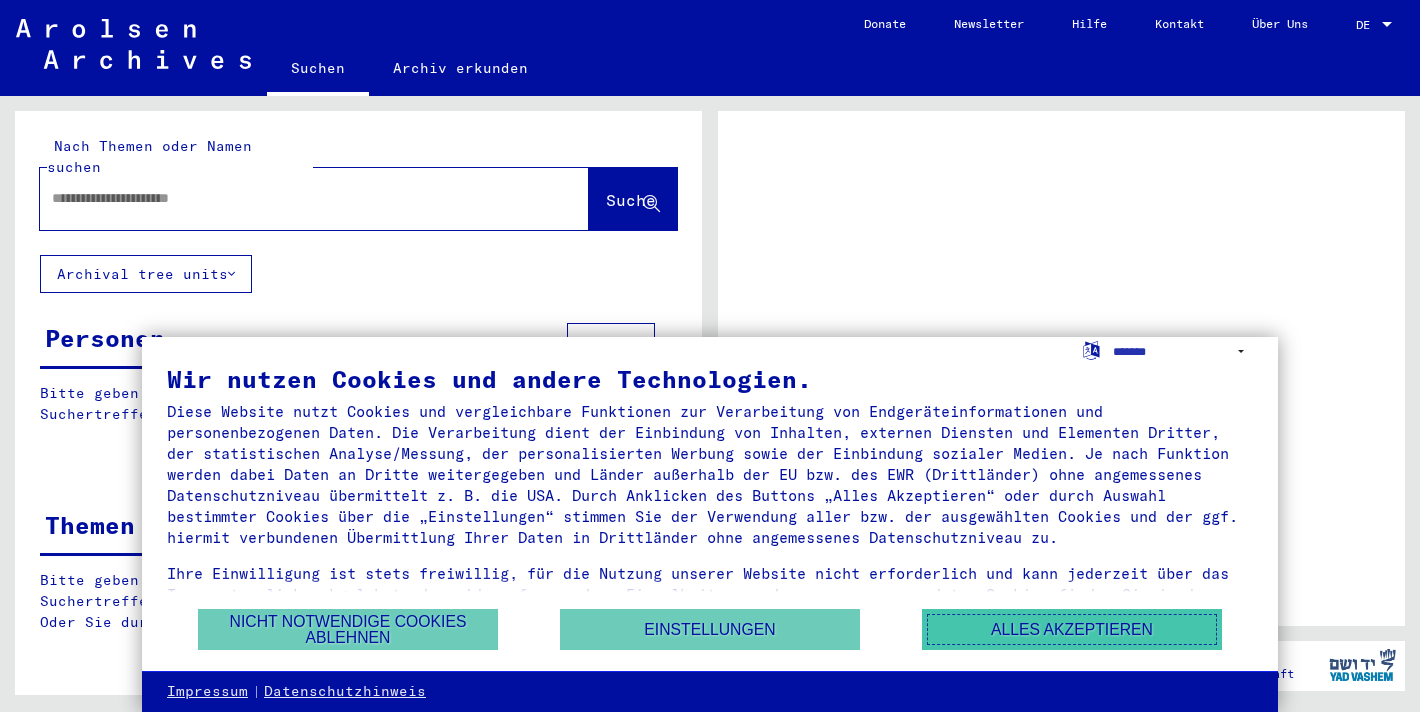 click on "Alles akzeptieren" at bounding box center [1072, 629] 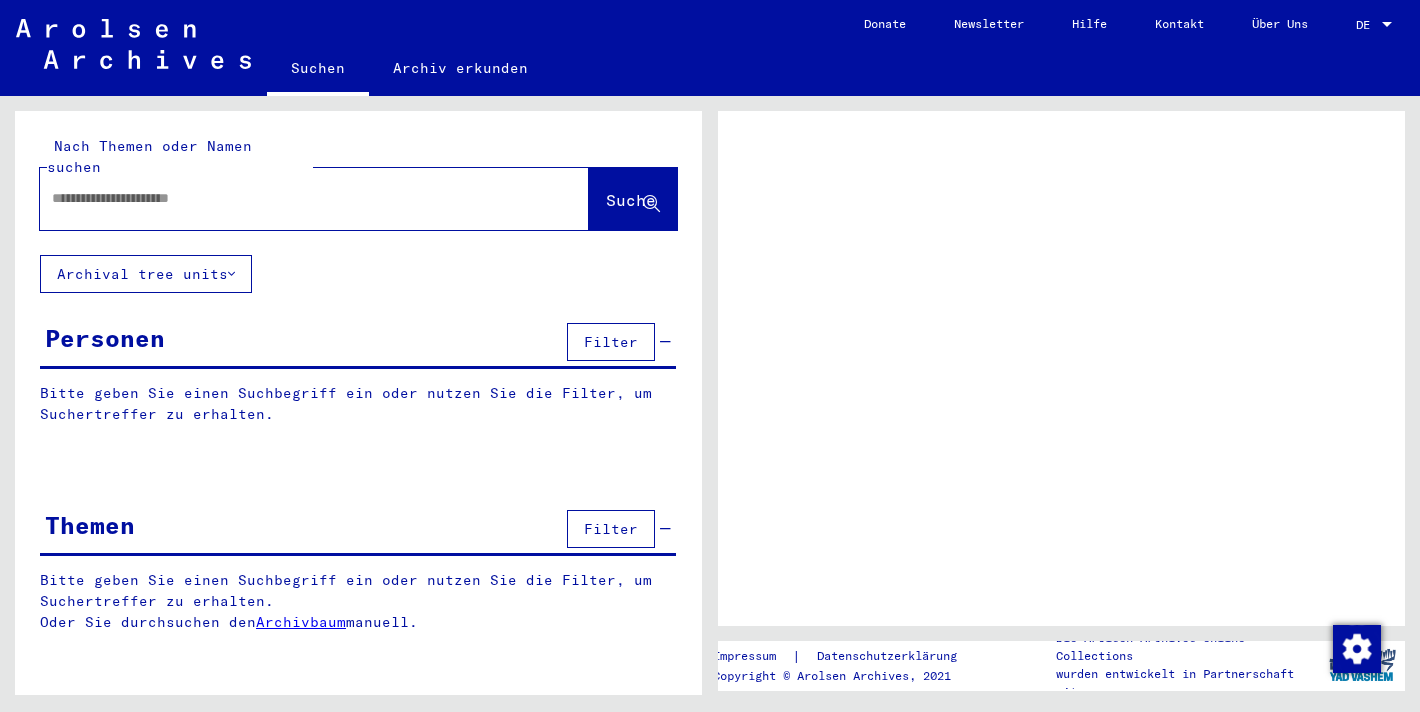 click at bounding box center [296, 198] 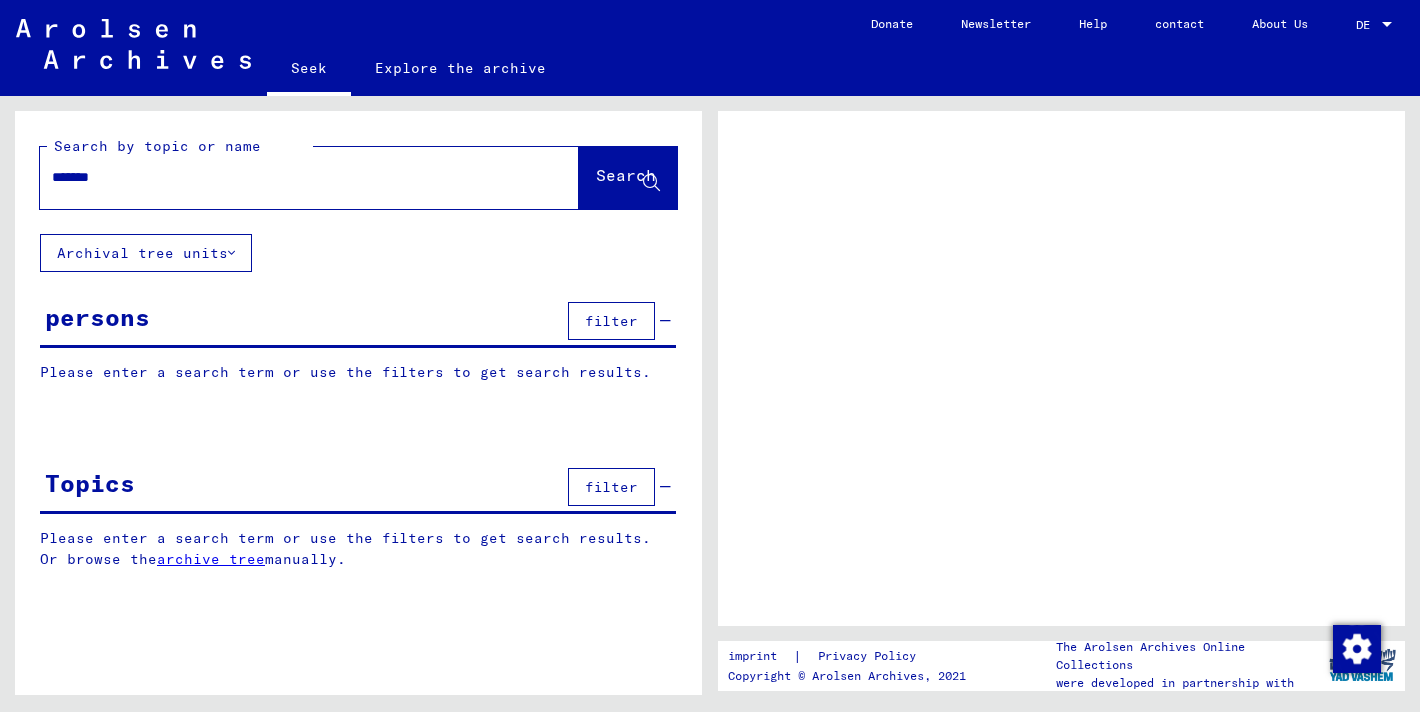 type on "********" 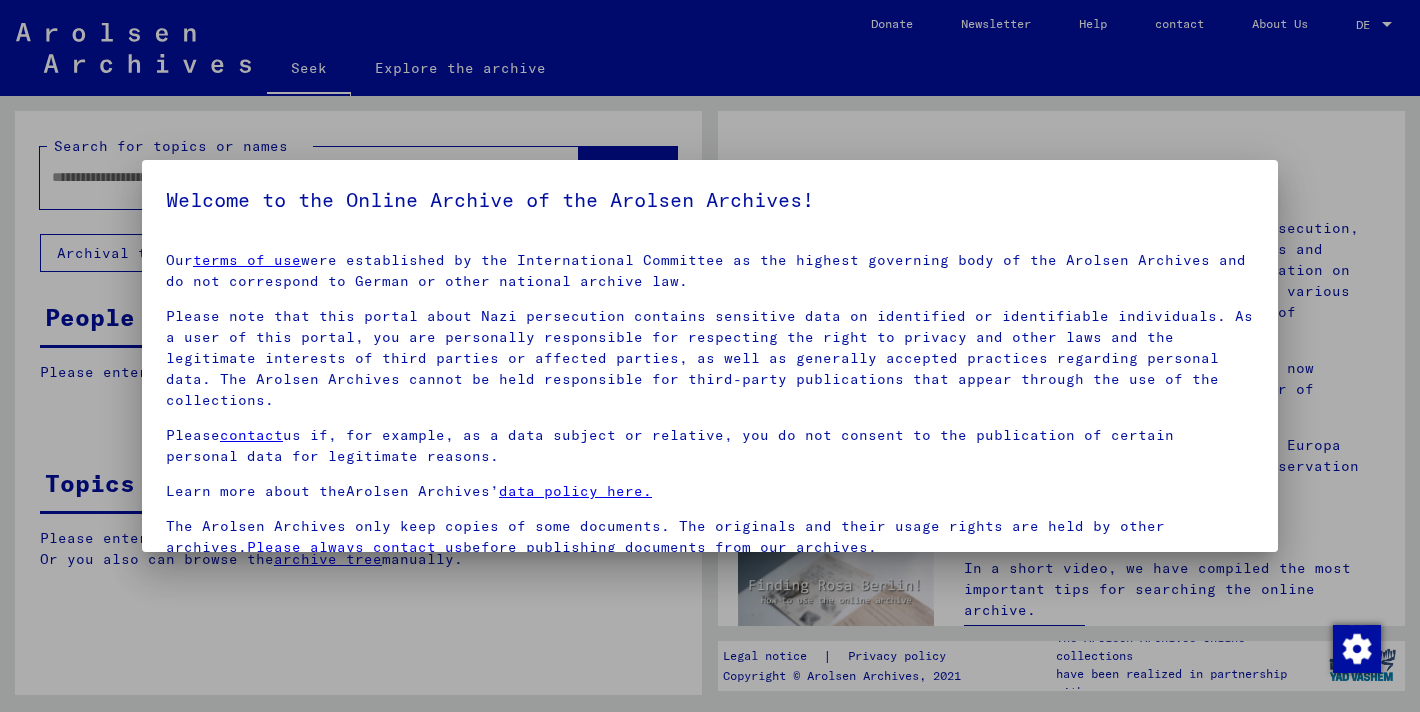 scroll, scrollTop: 143, scrollLeft: 0, axis: vertical 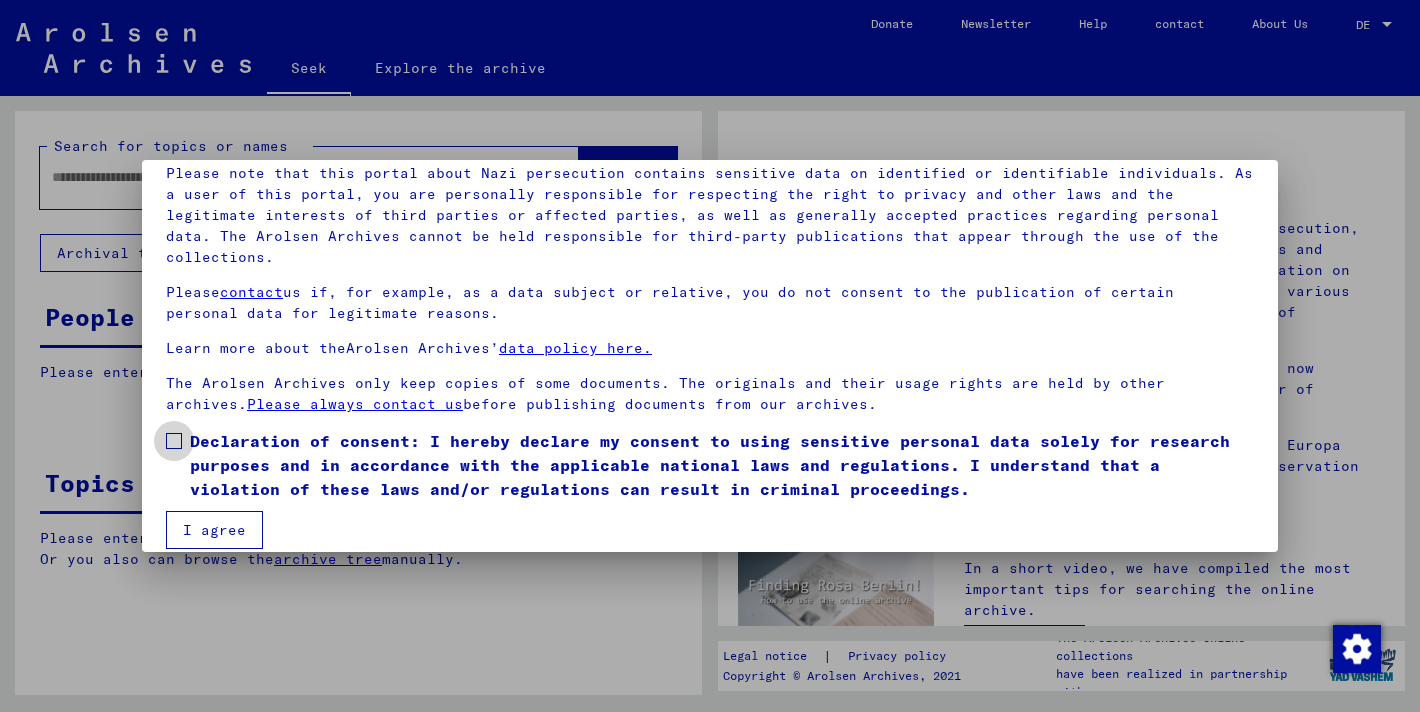 click on "Declaration of consent: I hereby declare my consent to using sensitive personal data solely for research purposes and in accordance with the applicable national laws and regulations. I understand that a violation of these laws and/or regulations can result in criminal proceedings." at bounding box center [710, 465] 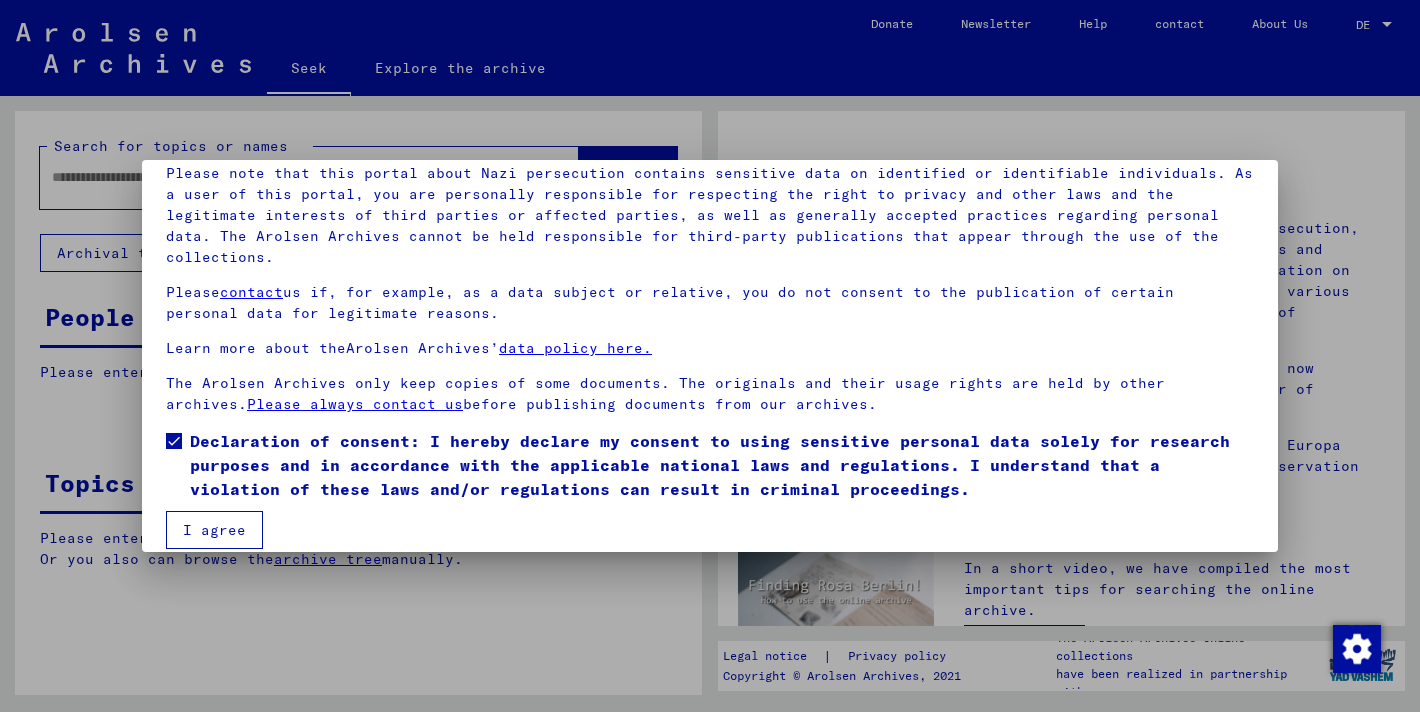 click on "I agree" at bounding box center [214, 530] 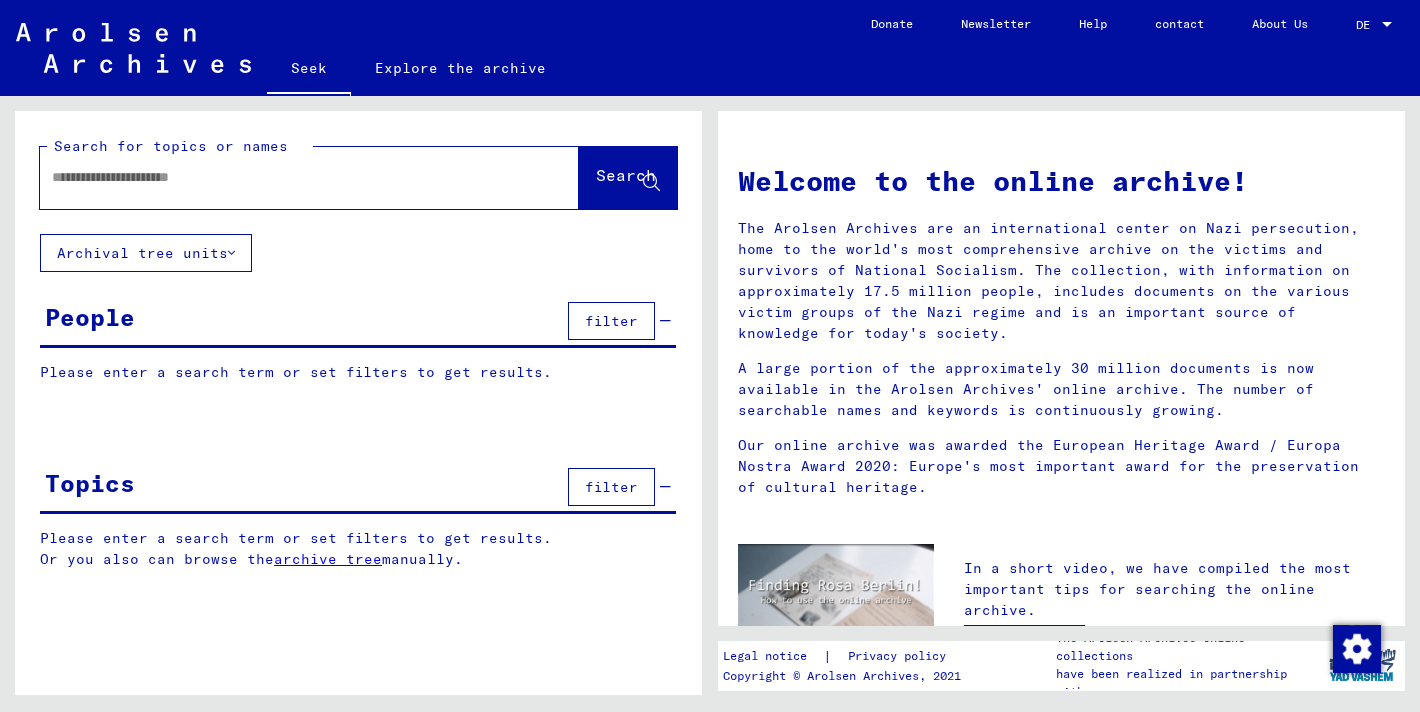 click at bounding box center (285, 177) 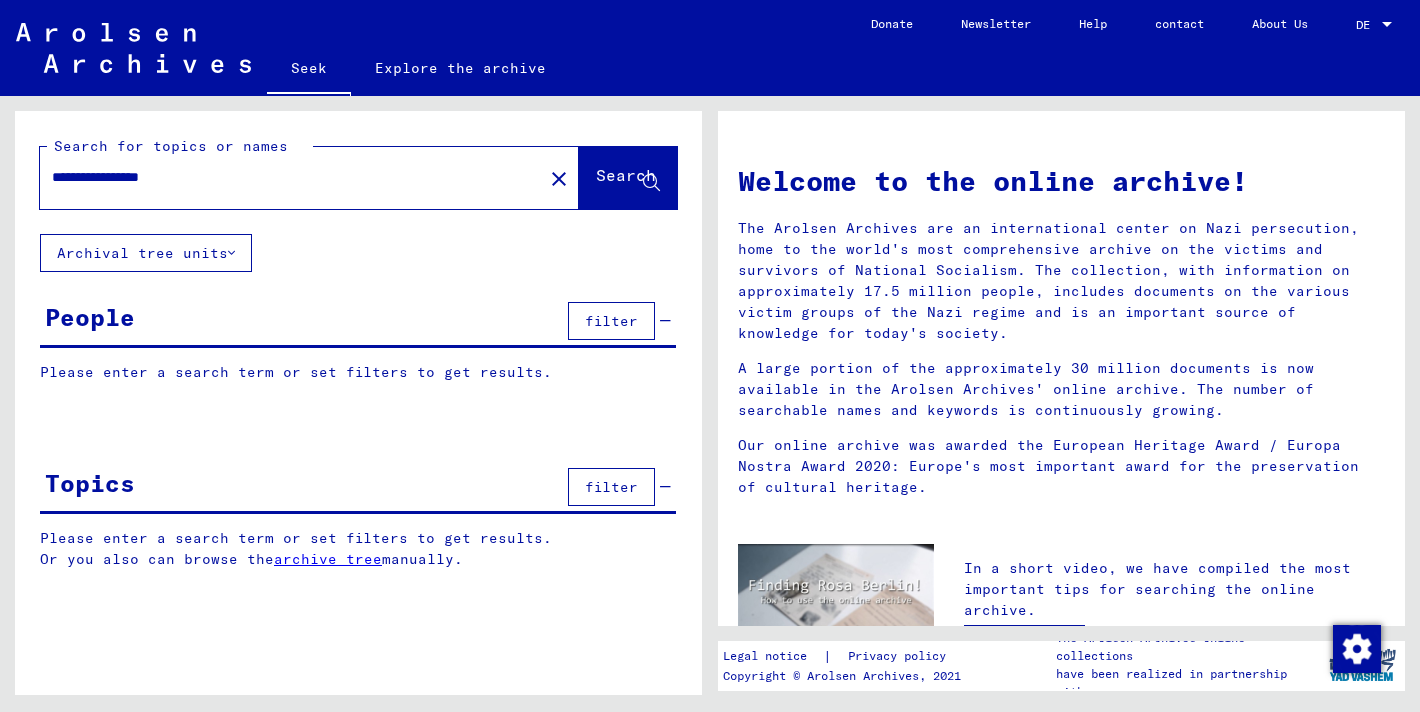 click on "Search" 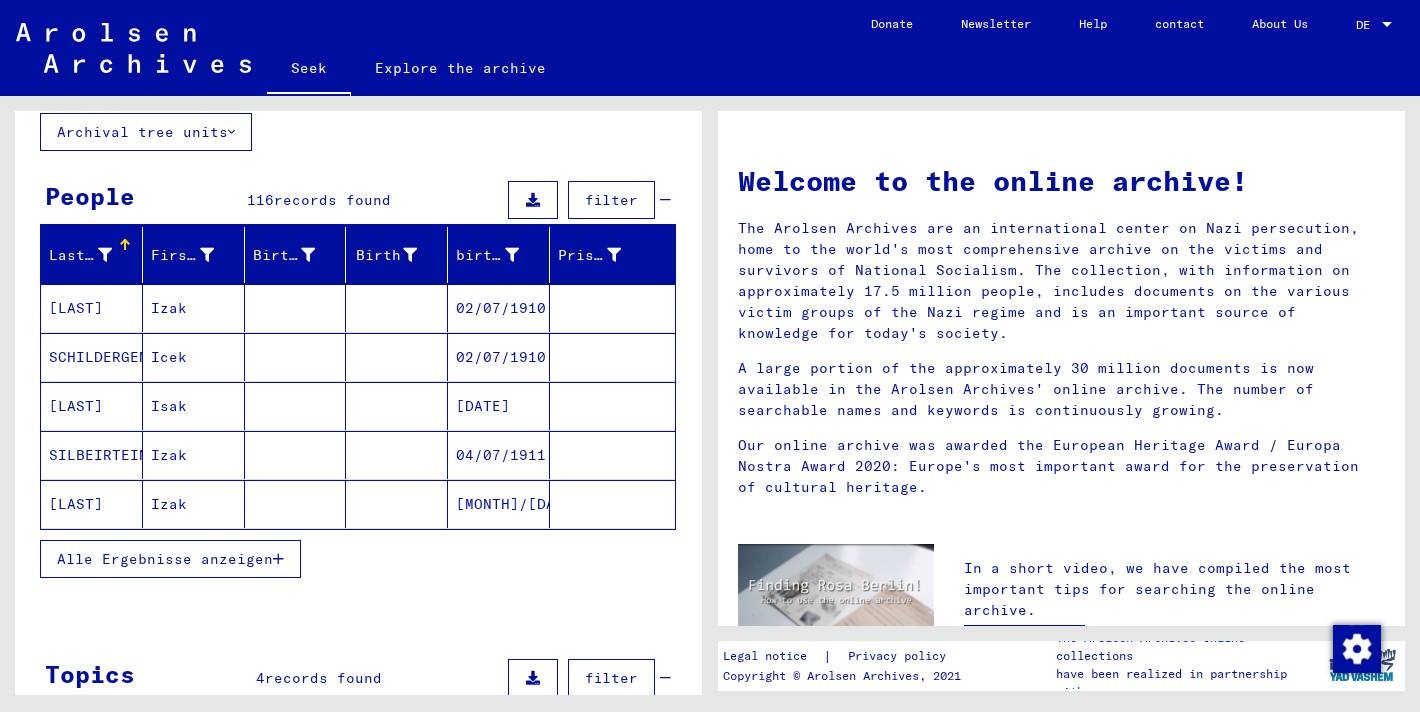 scroll, scrollTop: 120, scrollLeft: 0, axis: vertical 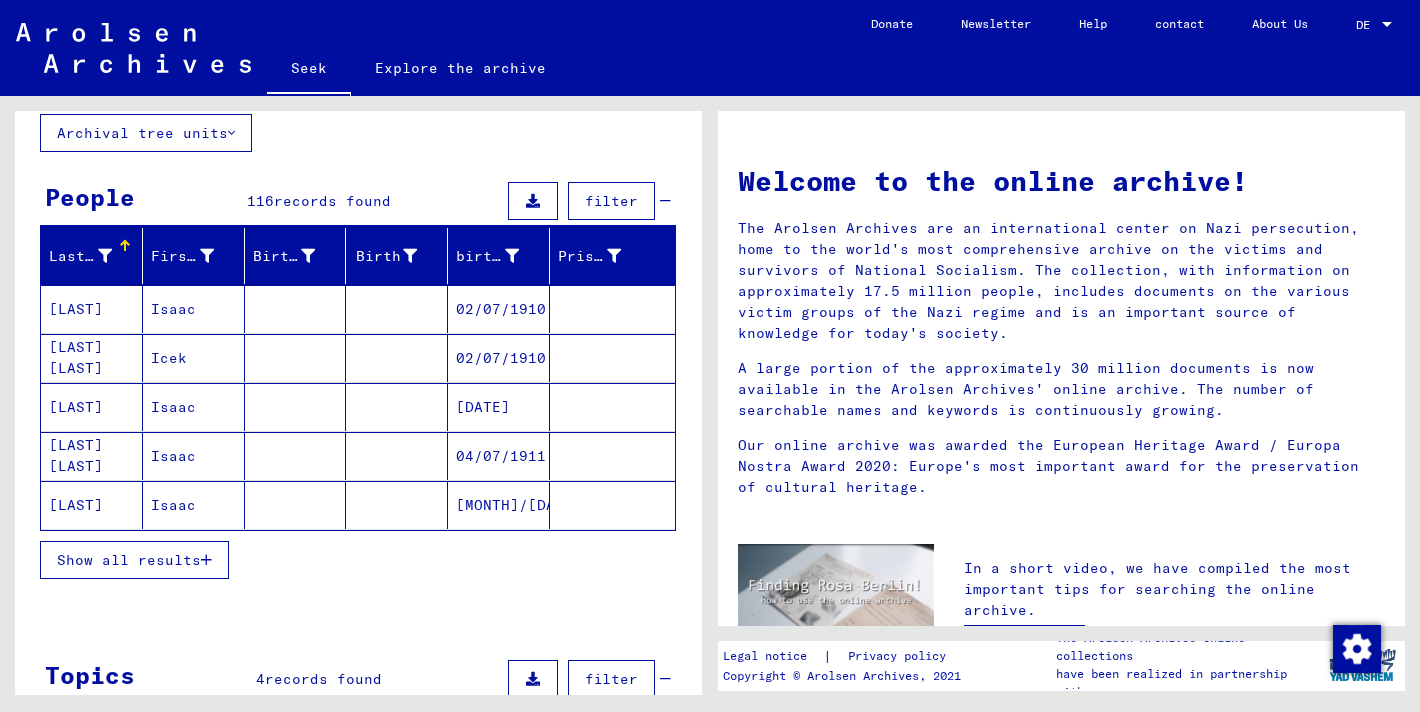 click at bounding box center (206, 560) 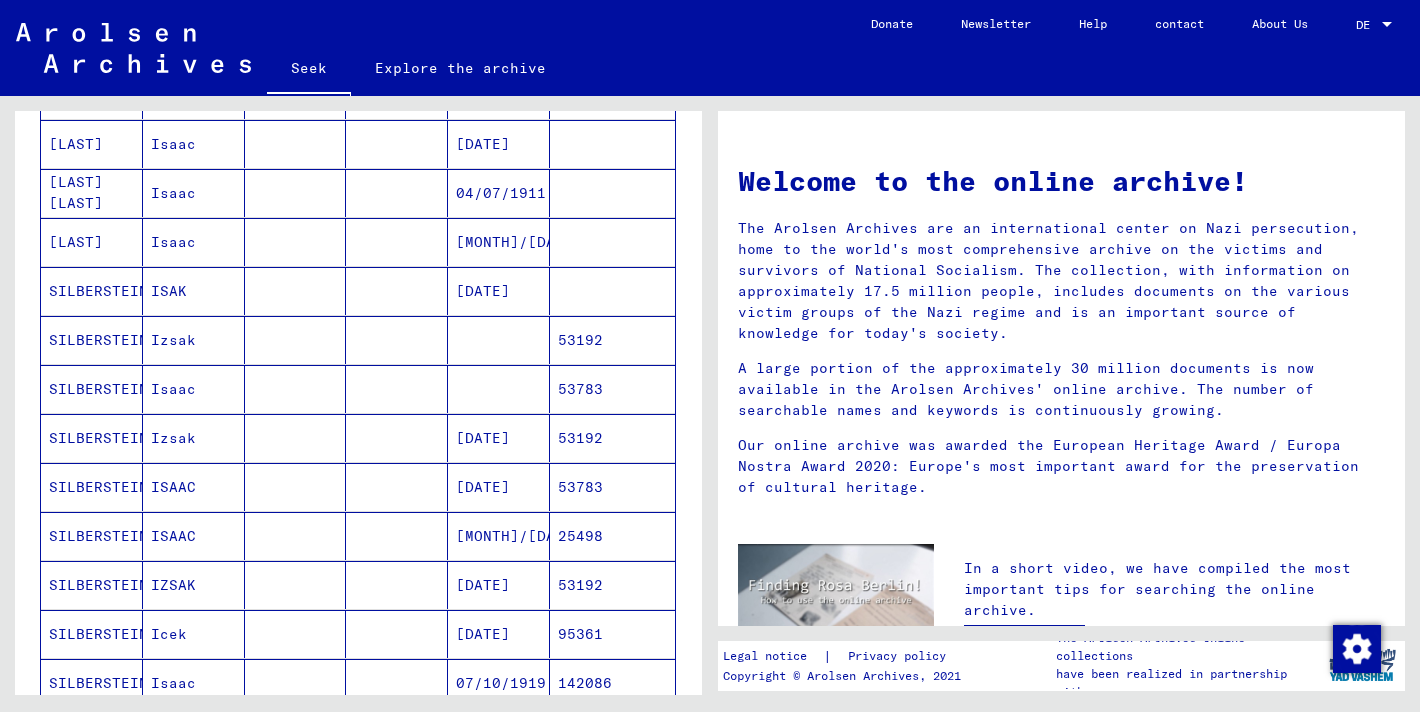 scroll, scrollTop: 315, scrollLeft: 0, axis: vertical 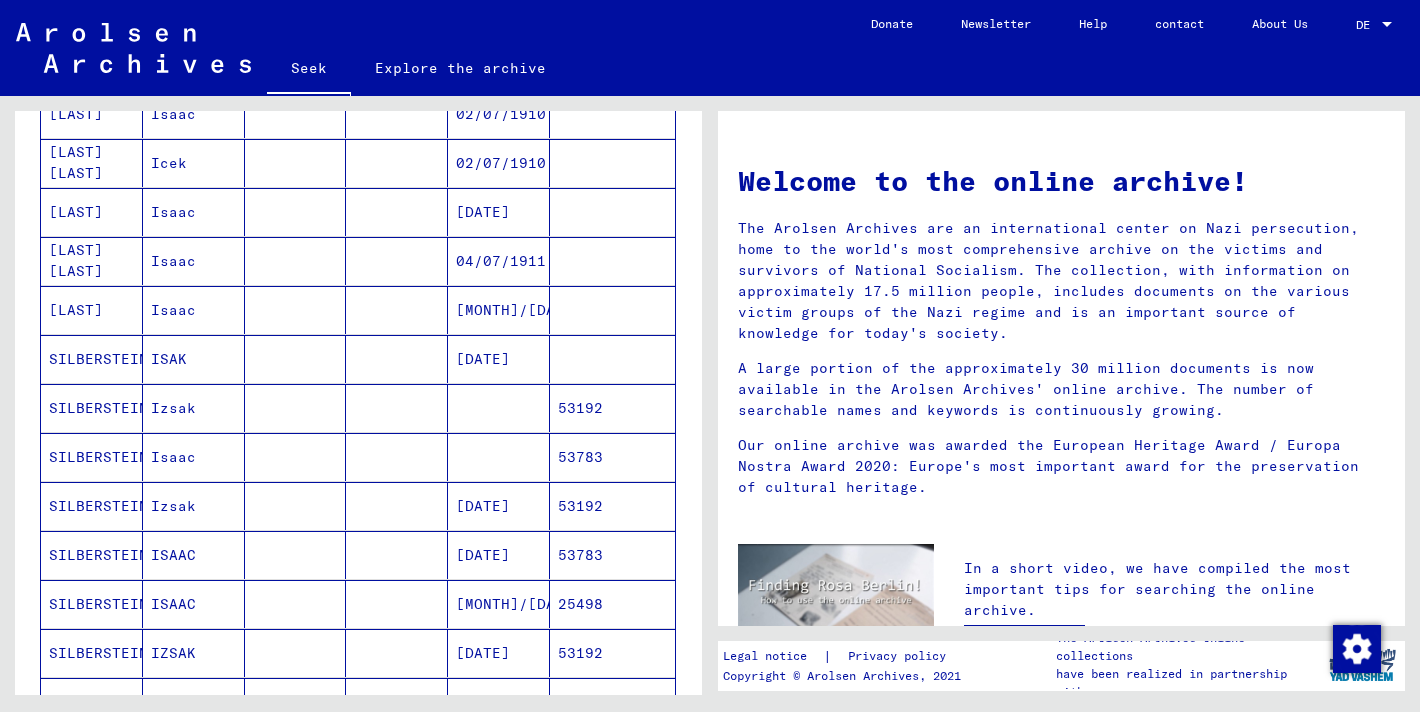 click on "SILBERSTEIN" at bounding box center [98, 408] 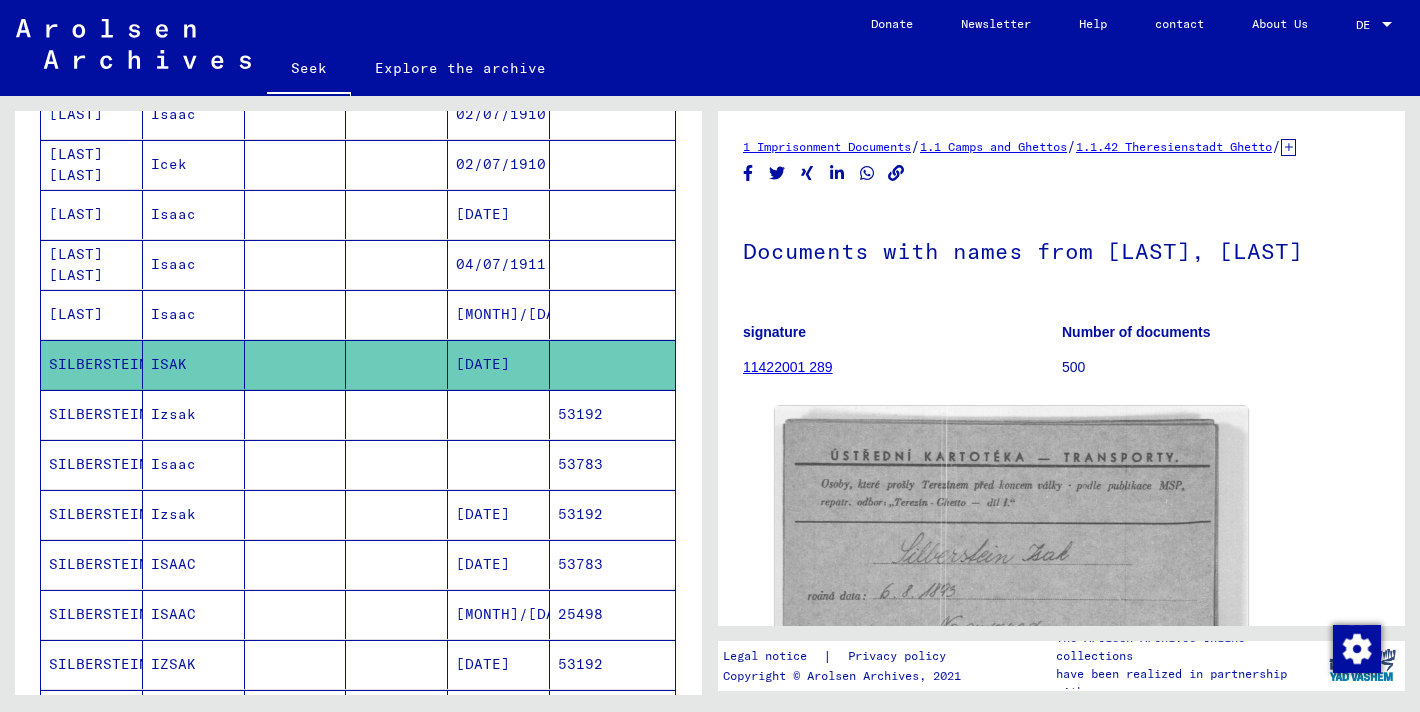 scroll, scrollTop: 0, scrollLeft: 0, axis: both 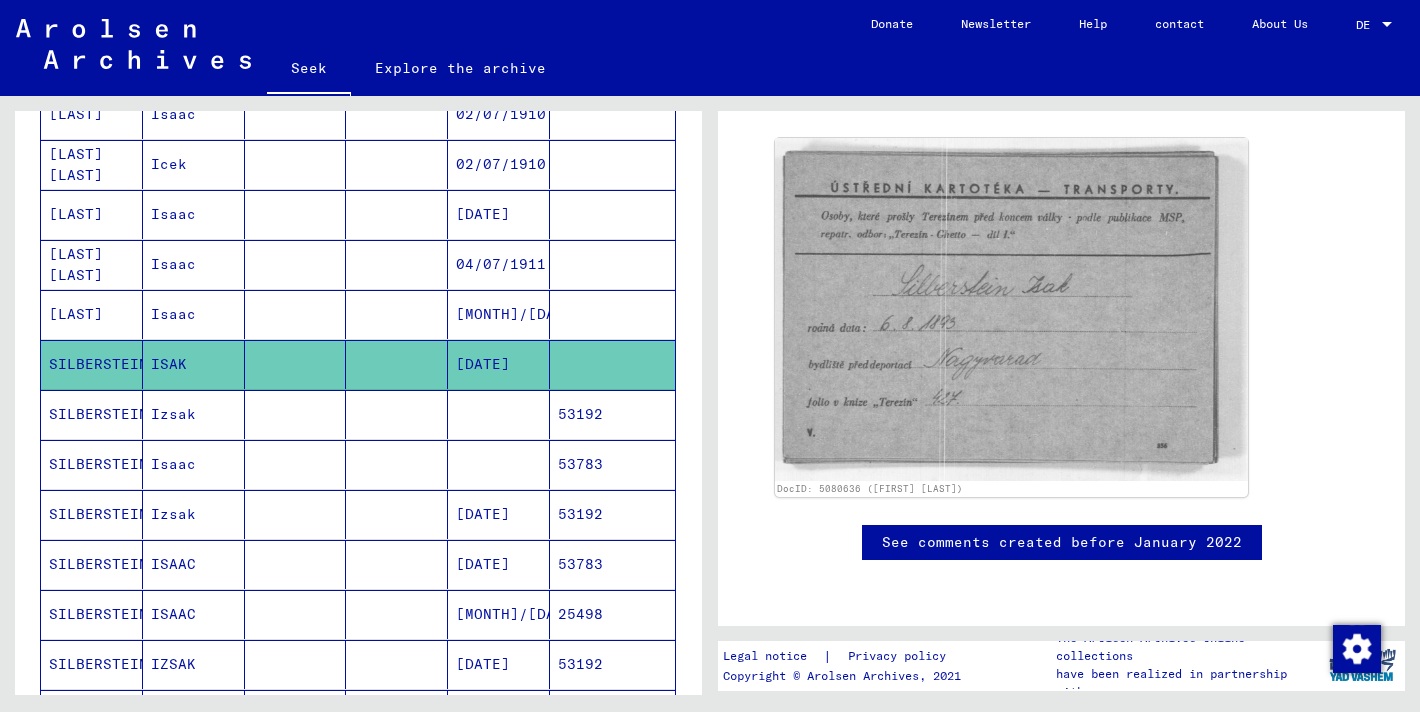 click on "Izsak" at bounding box center (173, 464) 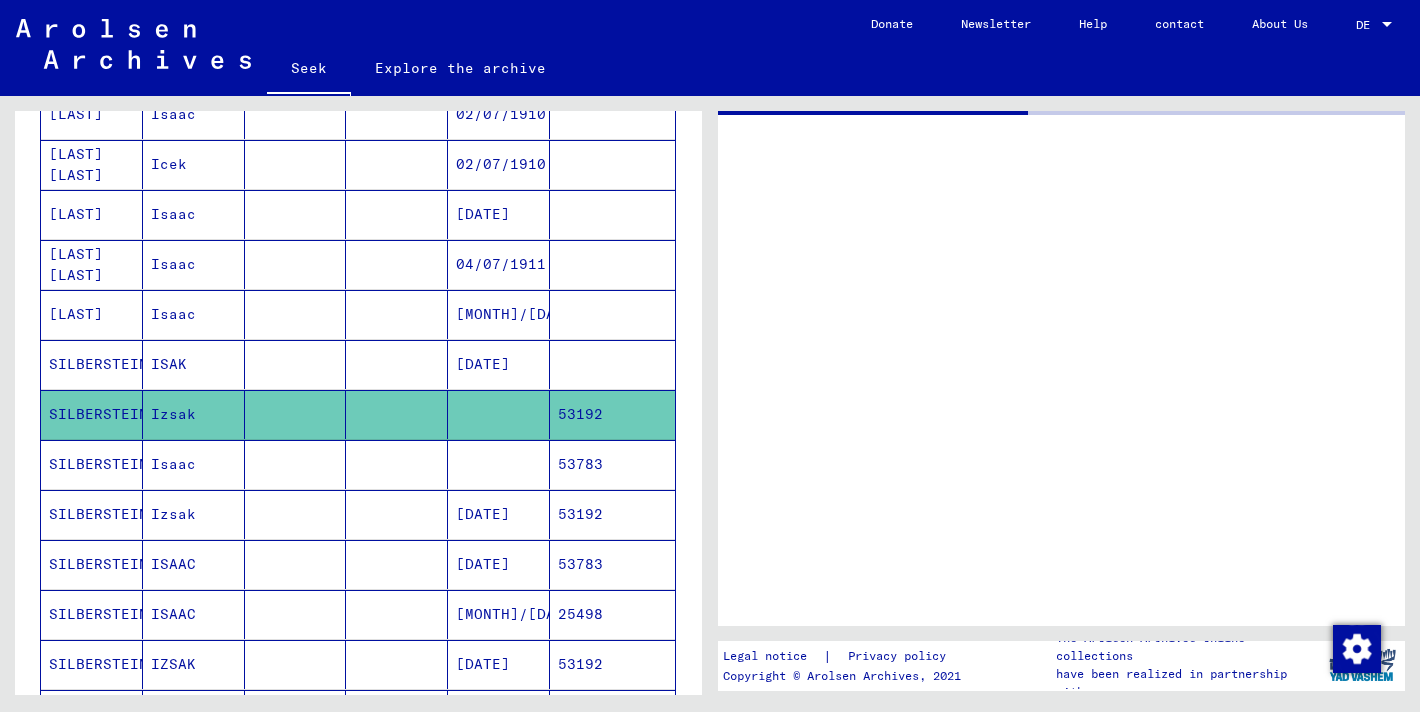 scroll, scrollTop: 0, scrollLeft: 0, axis: both 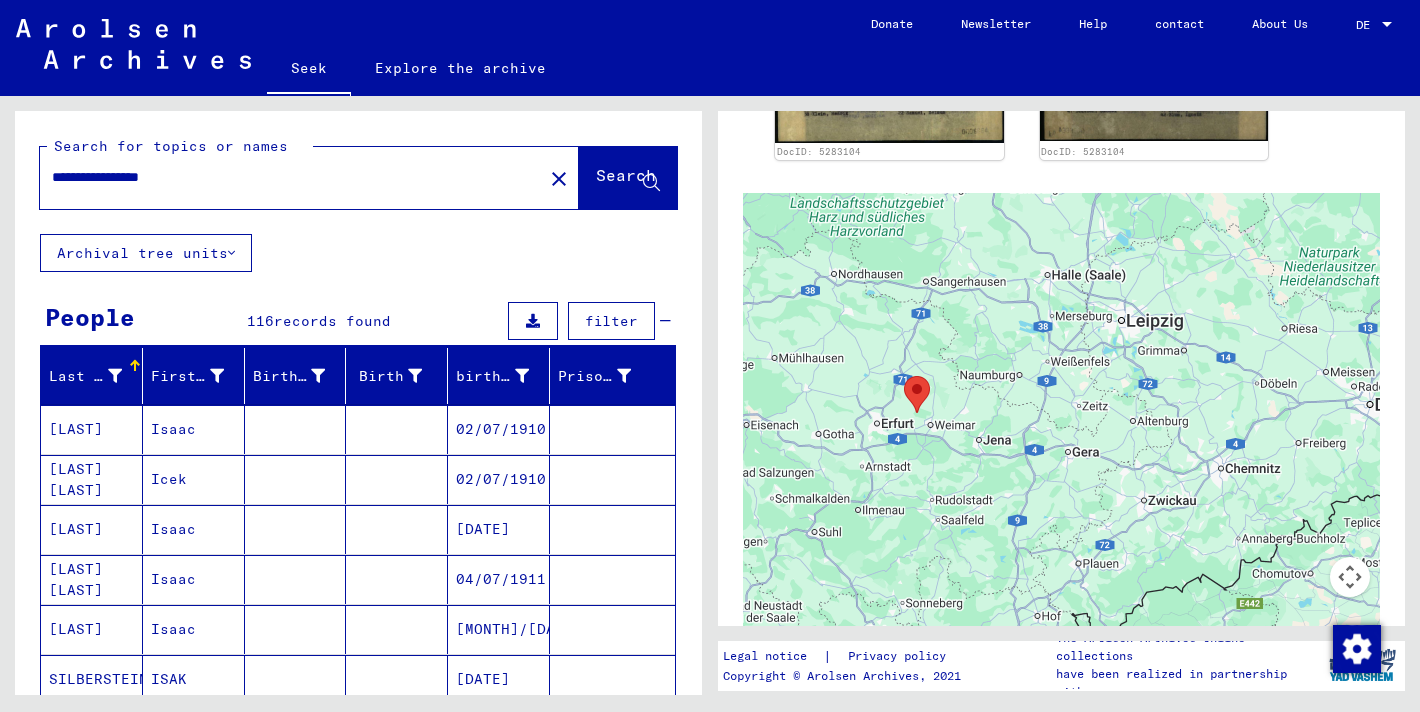 click on "filter" at bounding box center (611, 321) 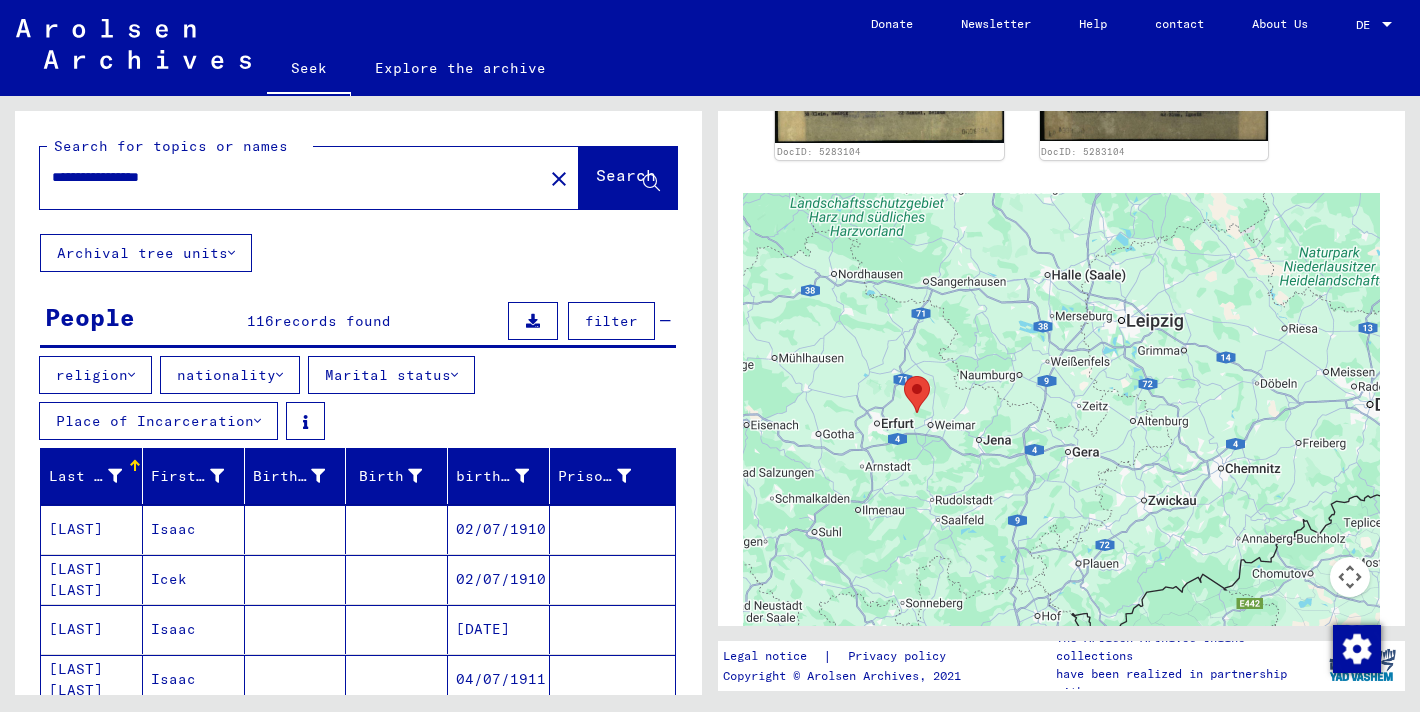 click on "nationality" at bounding box center [226, 375] 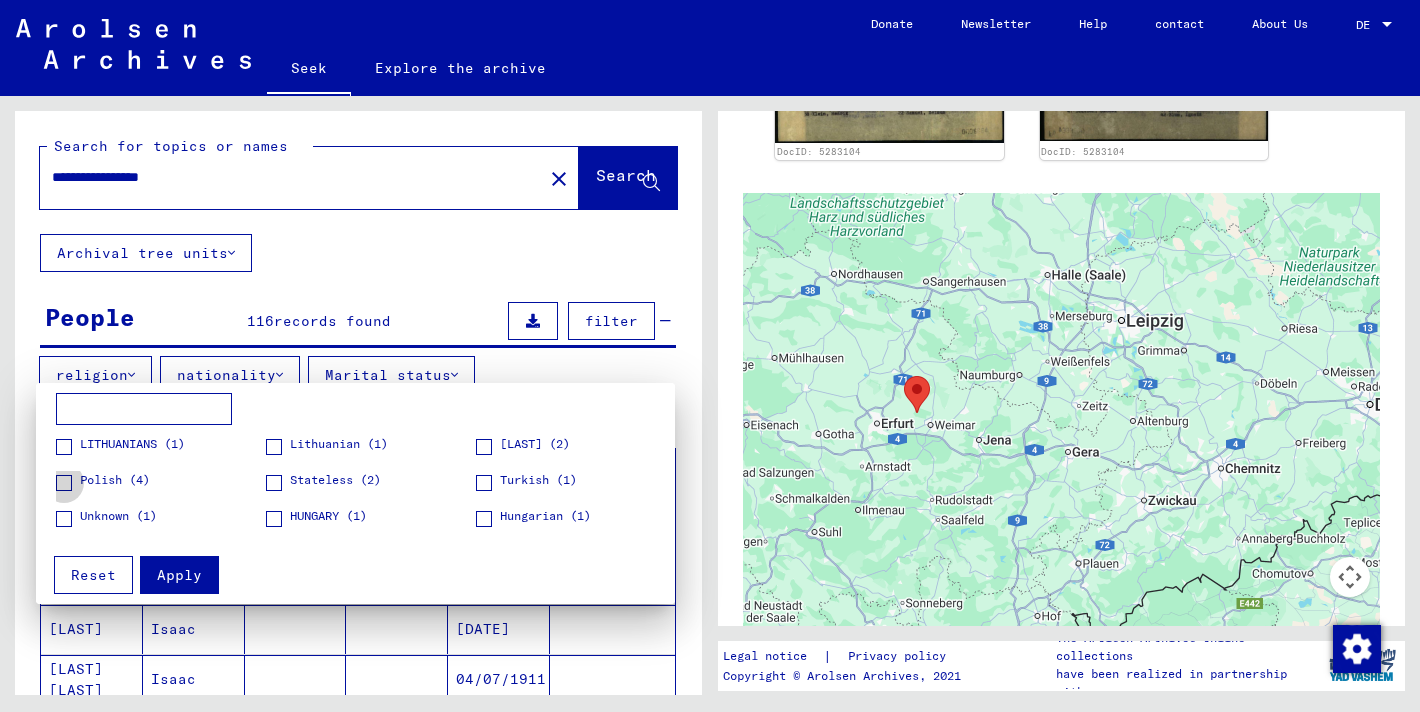 click at bounding box center [64, 483] 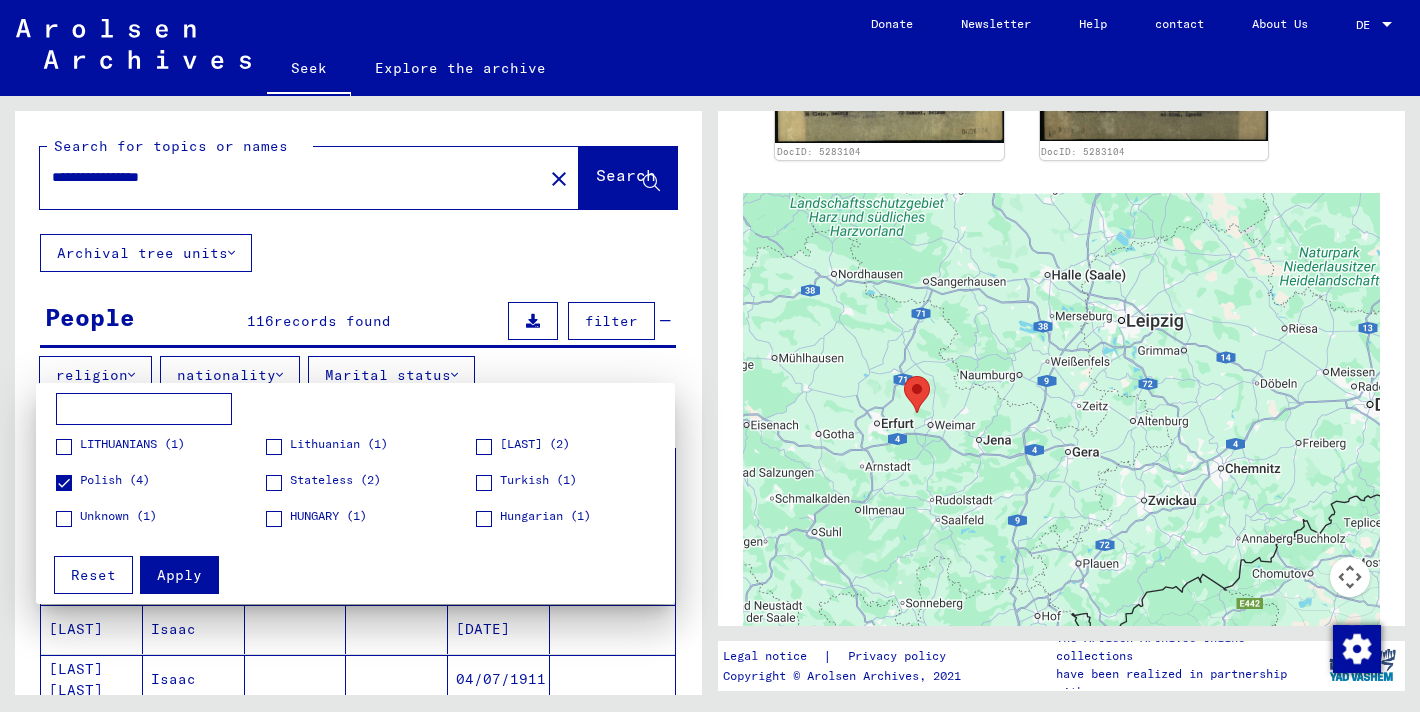 click on "Apply" at bounding box center (179, 575) 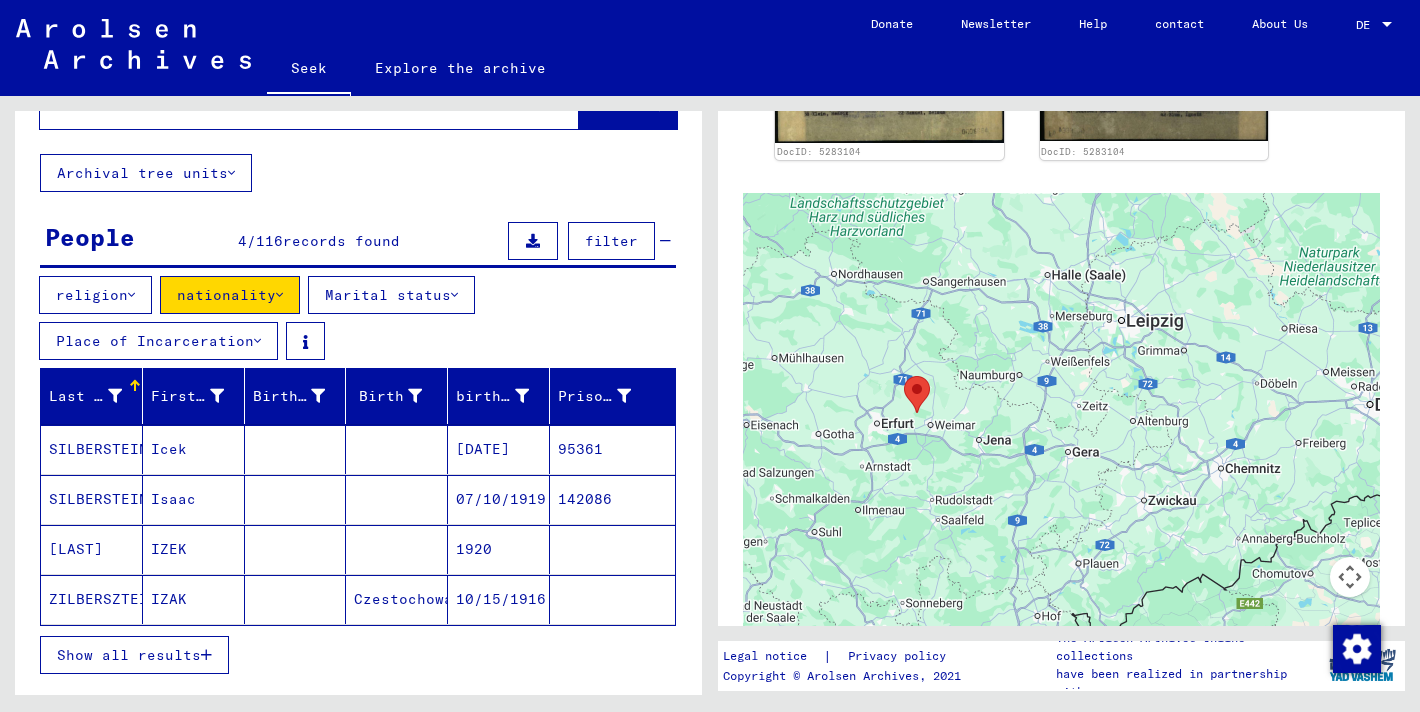 scroll, scrollTop: 0, scrollLeft: 0, axis: both 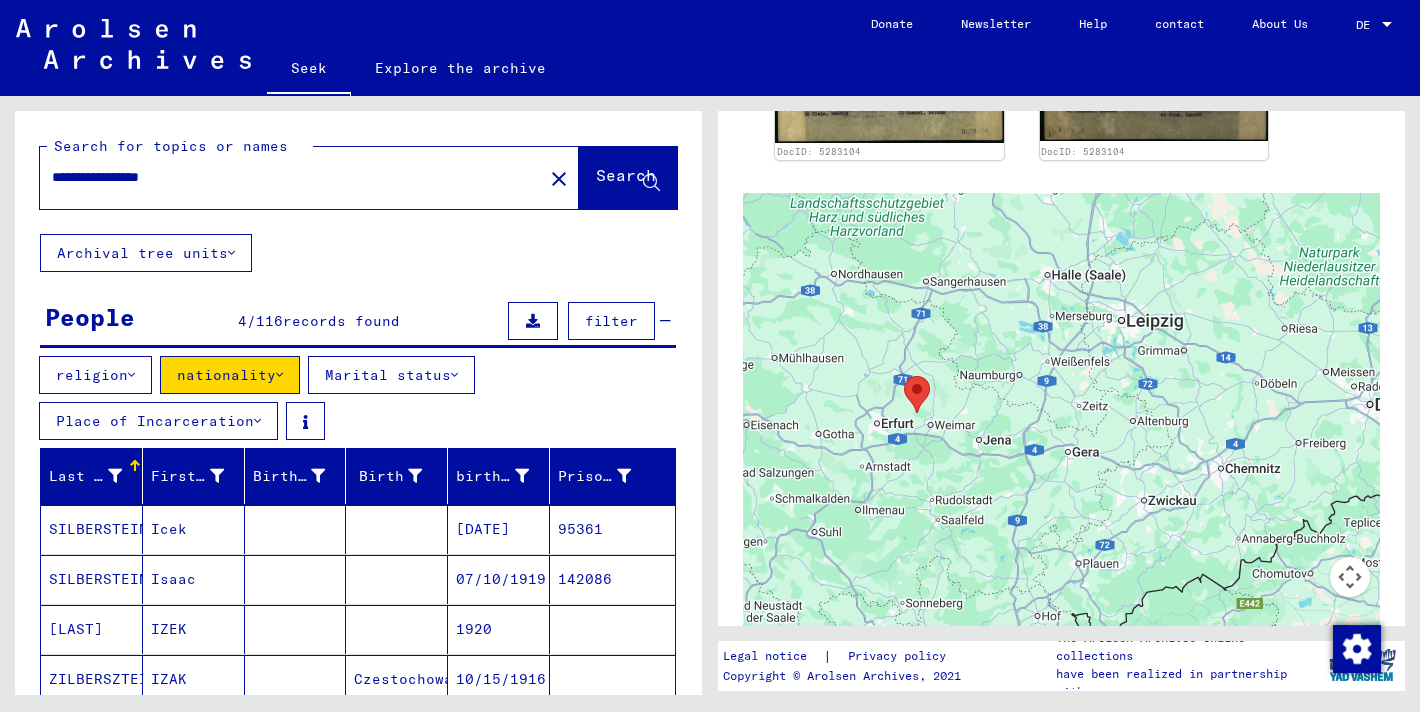 drag, startPoint x: 92, startPoint y: 179, endPoint x: 12, endPoint y: 177, distance: 80.024994 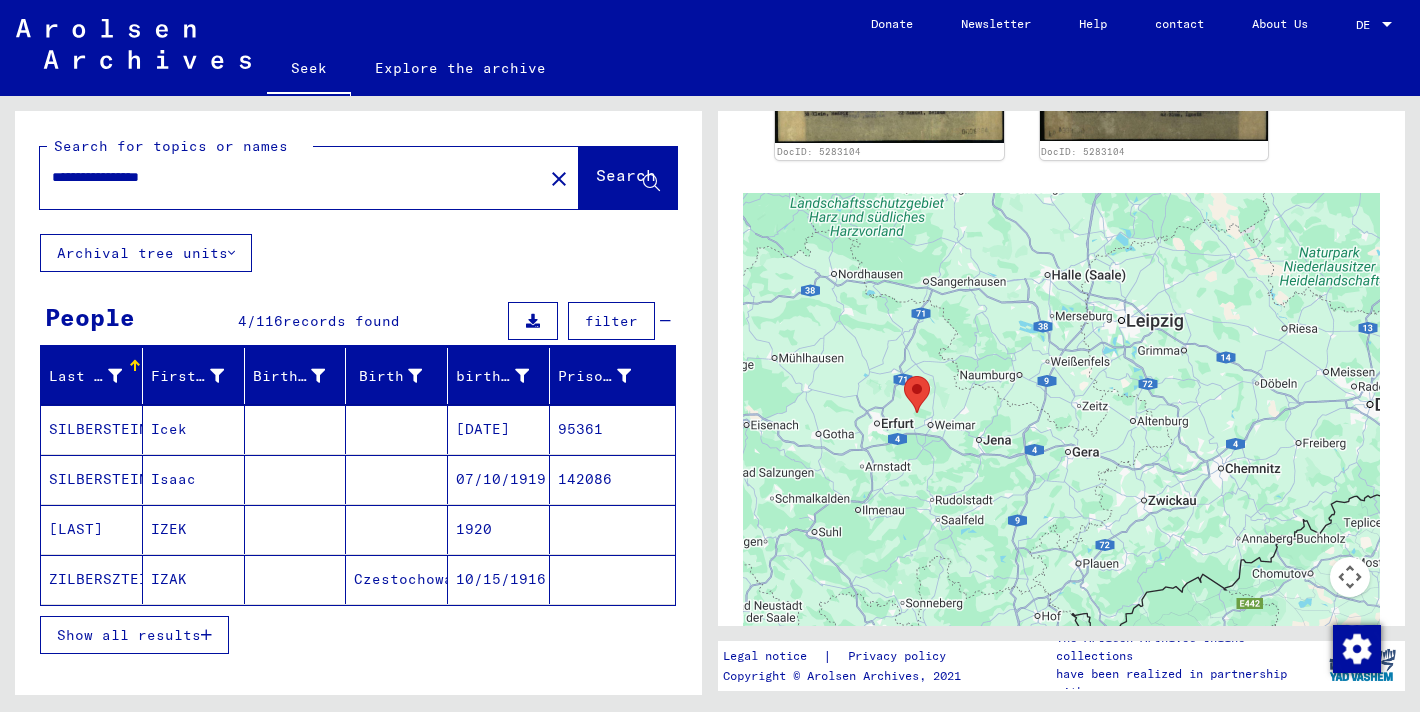 click on "filter" at bounding box center [611, 321] 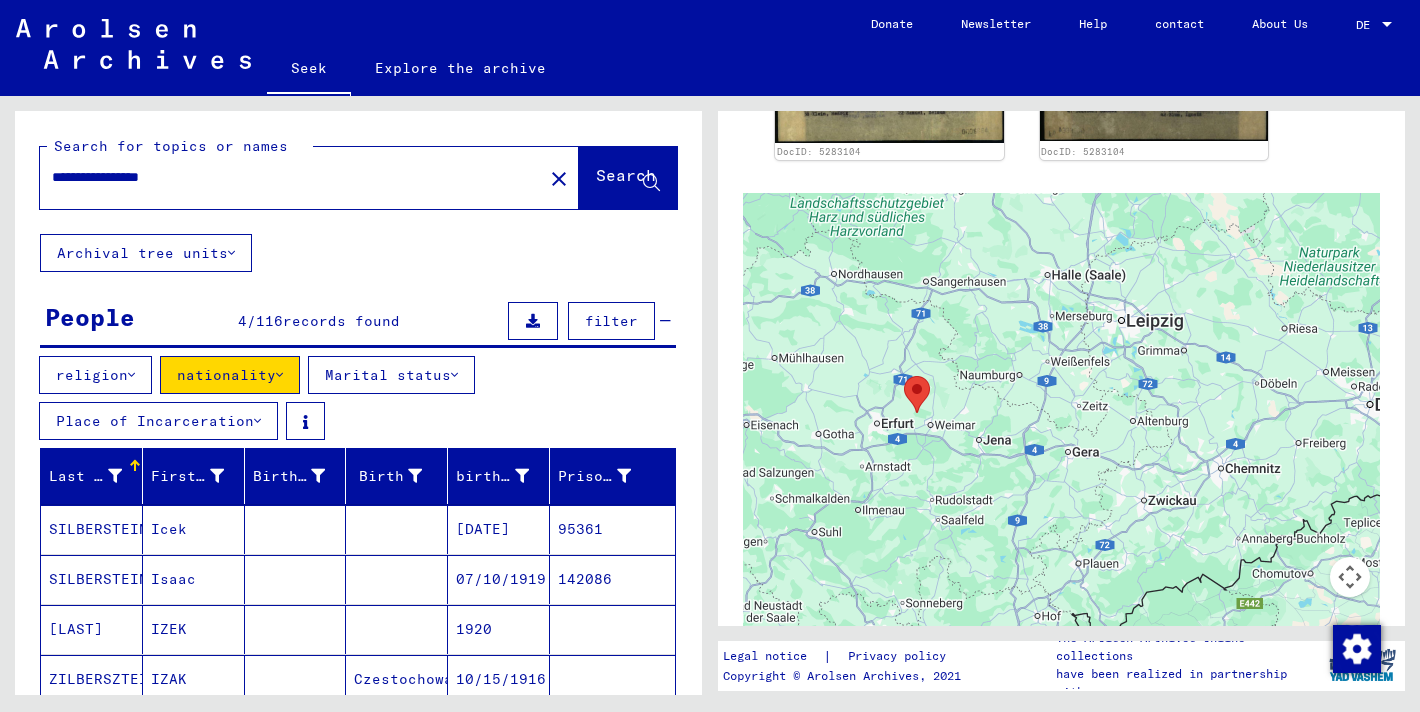 click on "nationality" at bounding box center (226, 375) 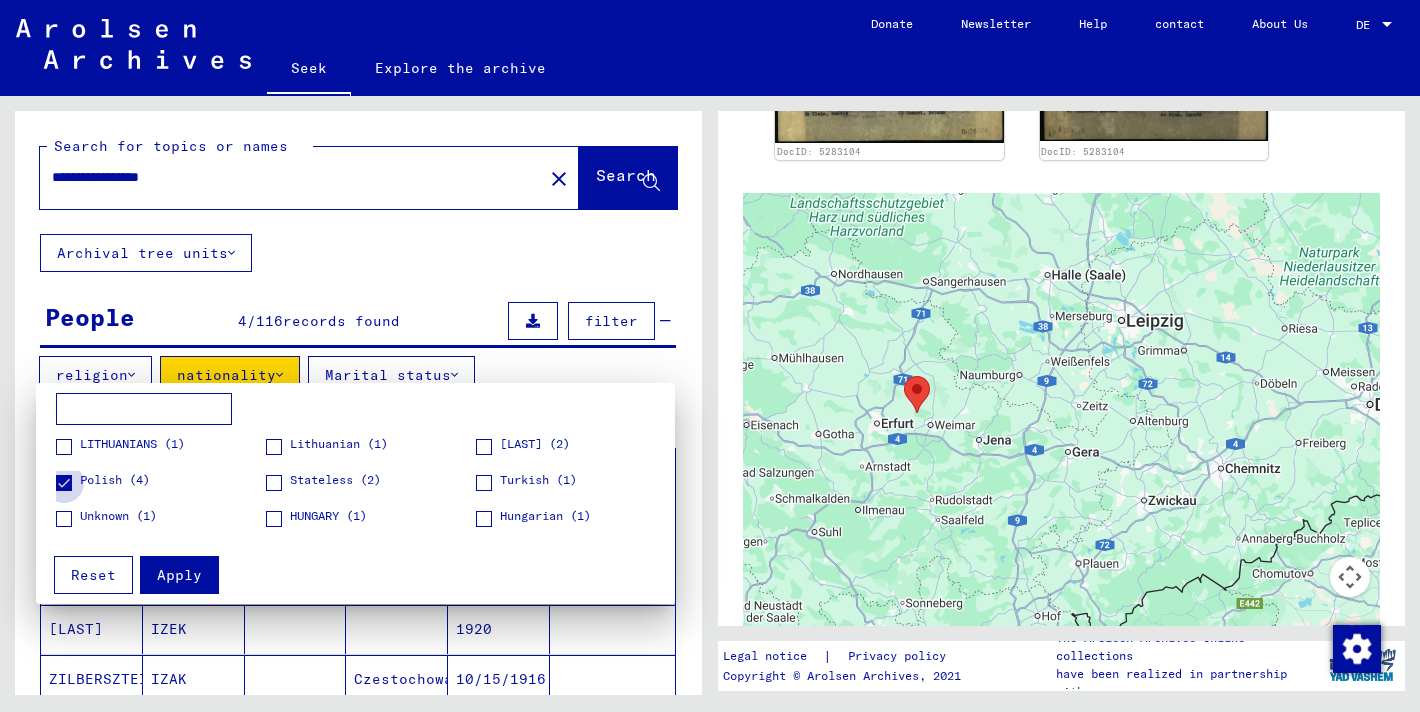 click on "Polish (4)" at bounding box center (115, 479) 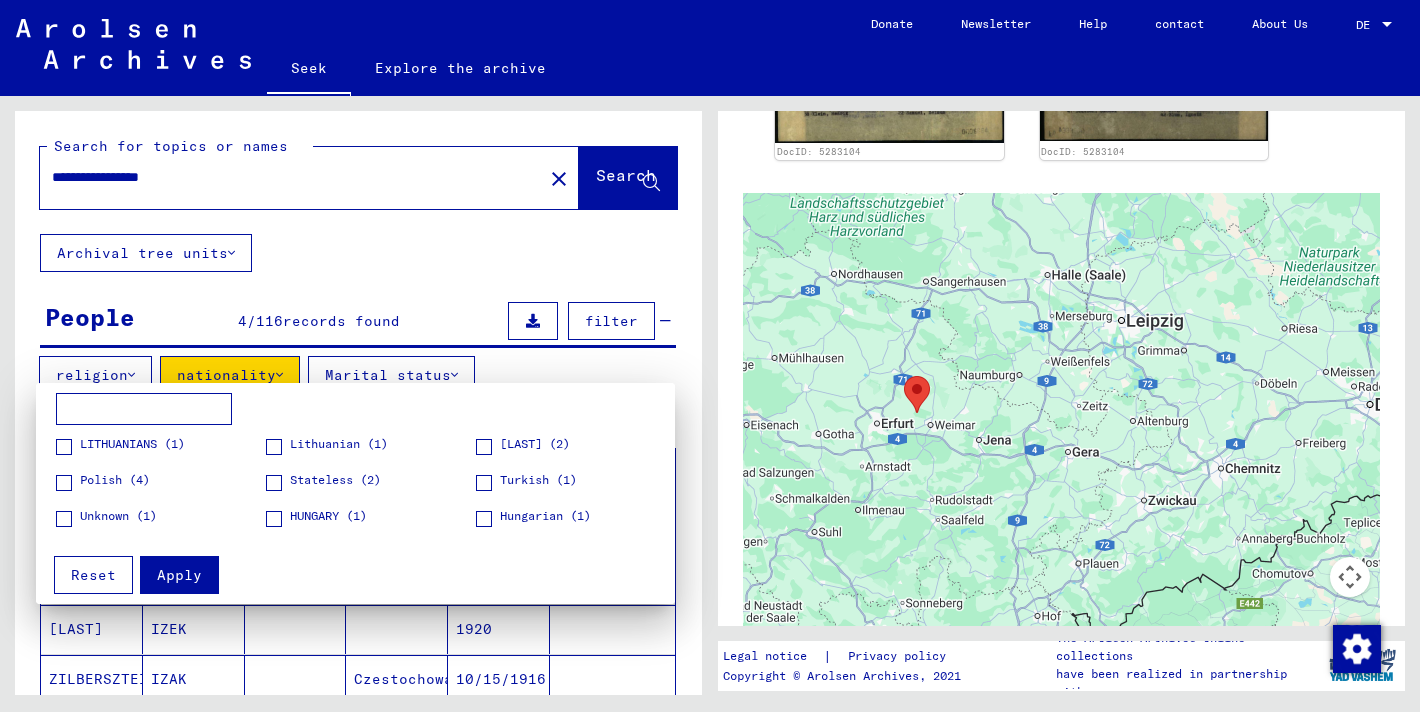 click on "Reset" at bounding box center (93, 575) 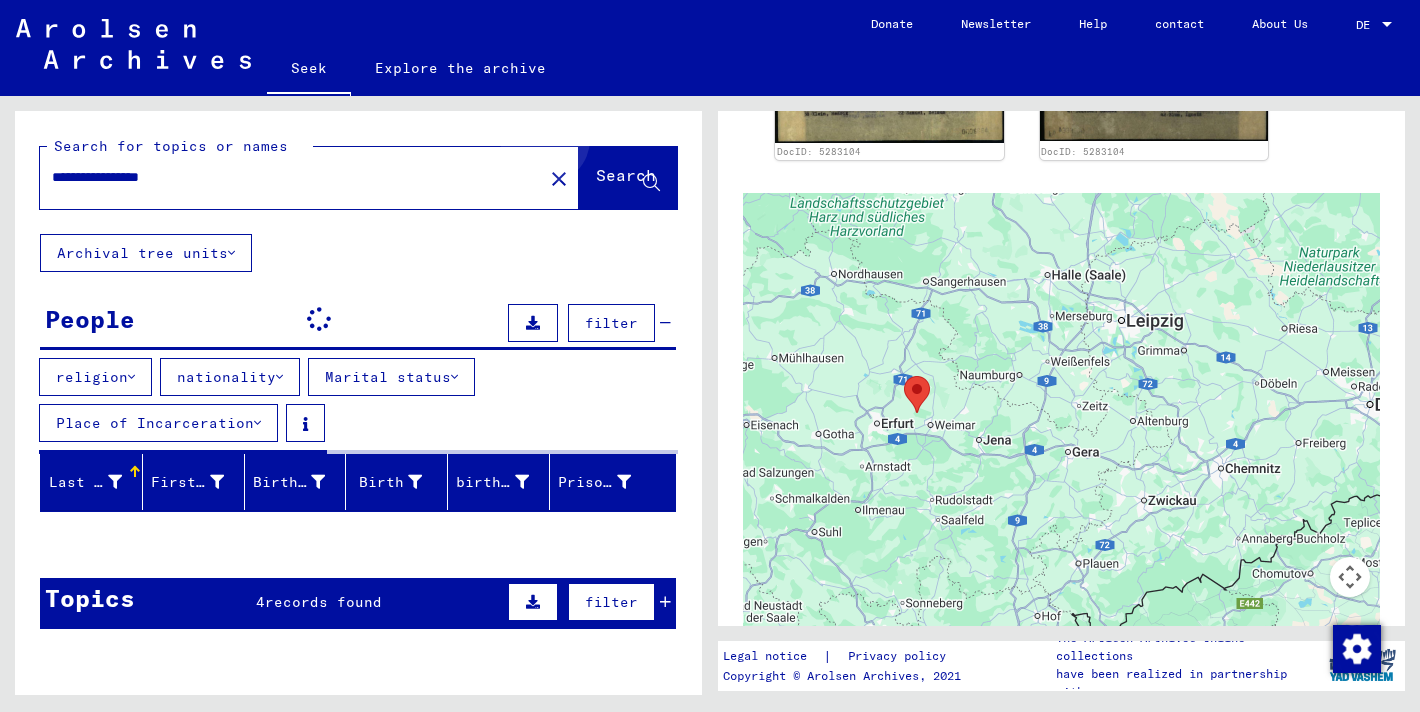 click on "Search" 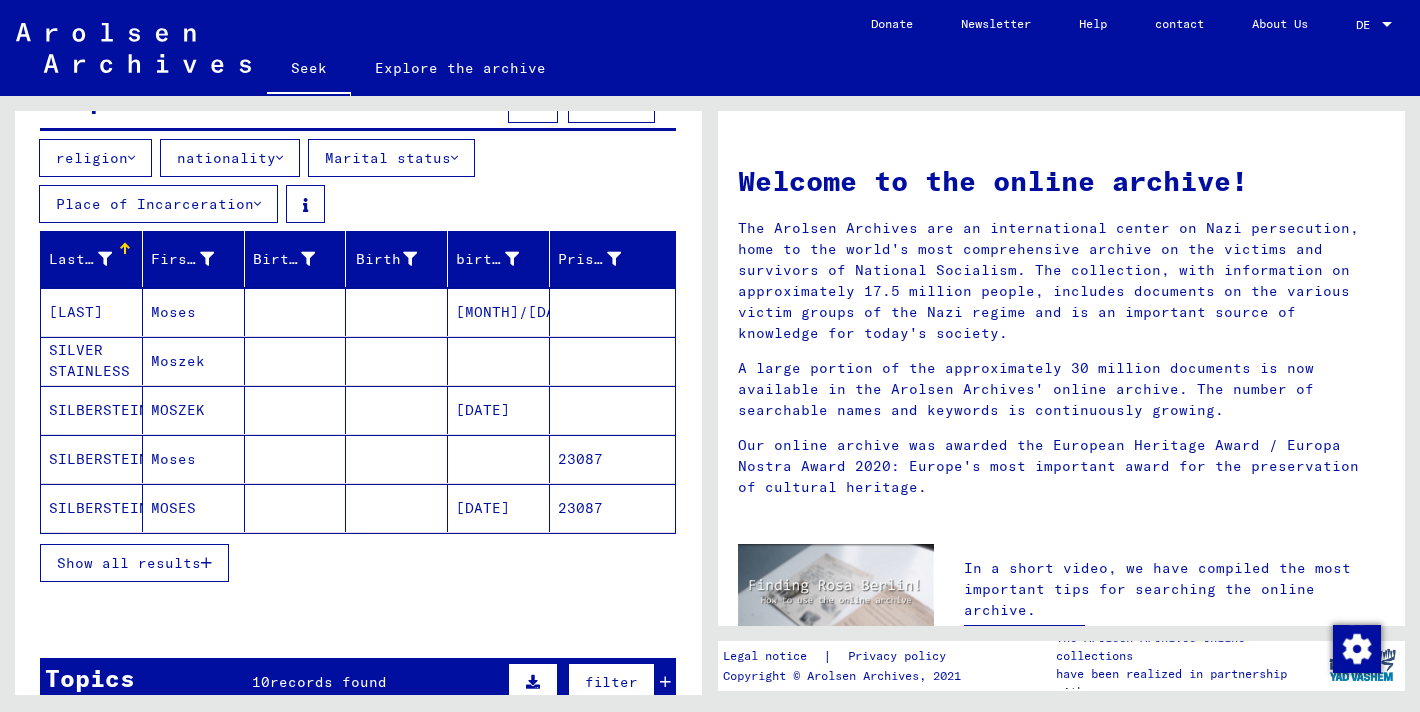 scroll, scrollTop: 221, scrollLeft: 0, axis: vertical 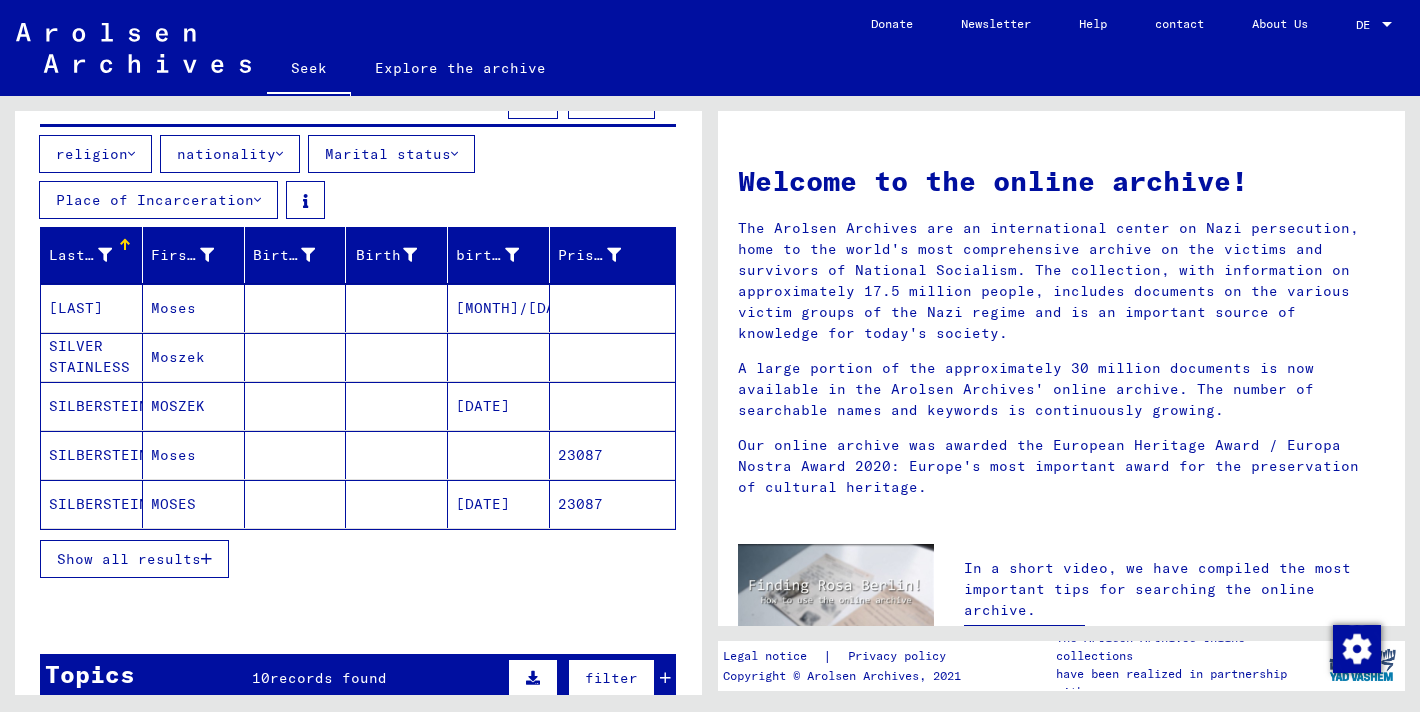 click on "Show all results" at bounding box center [129, 559] 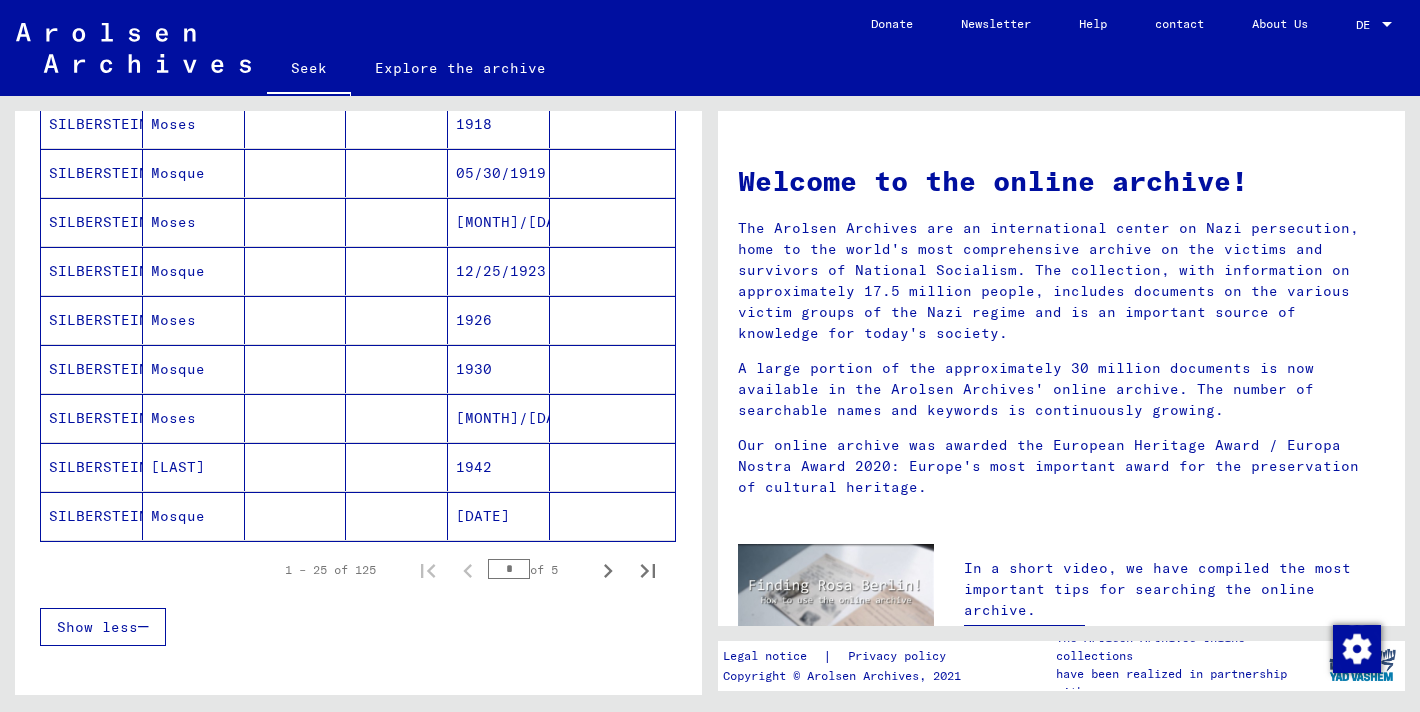scroll, scrollTop: 1190, scrollLeft: 0, axis: vertical 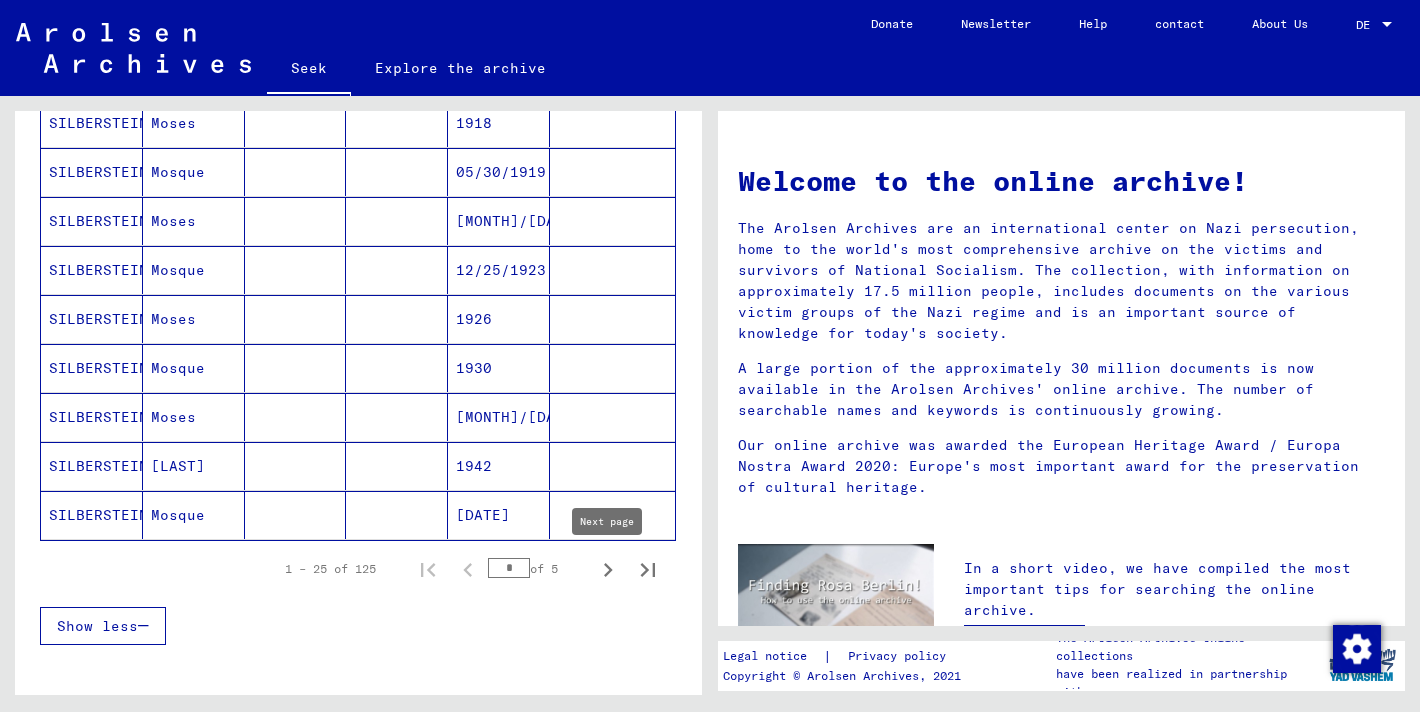 click 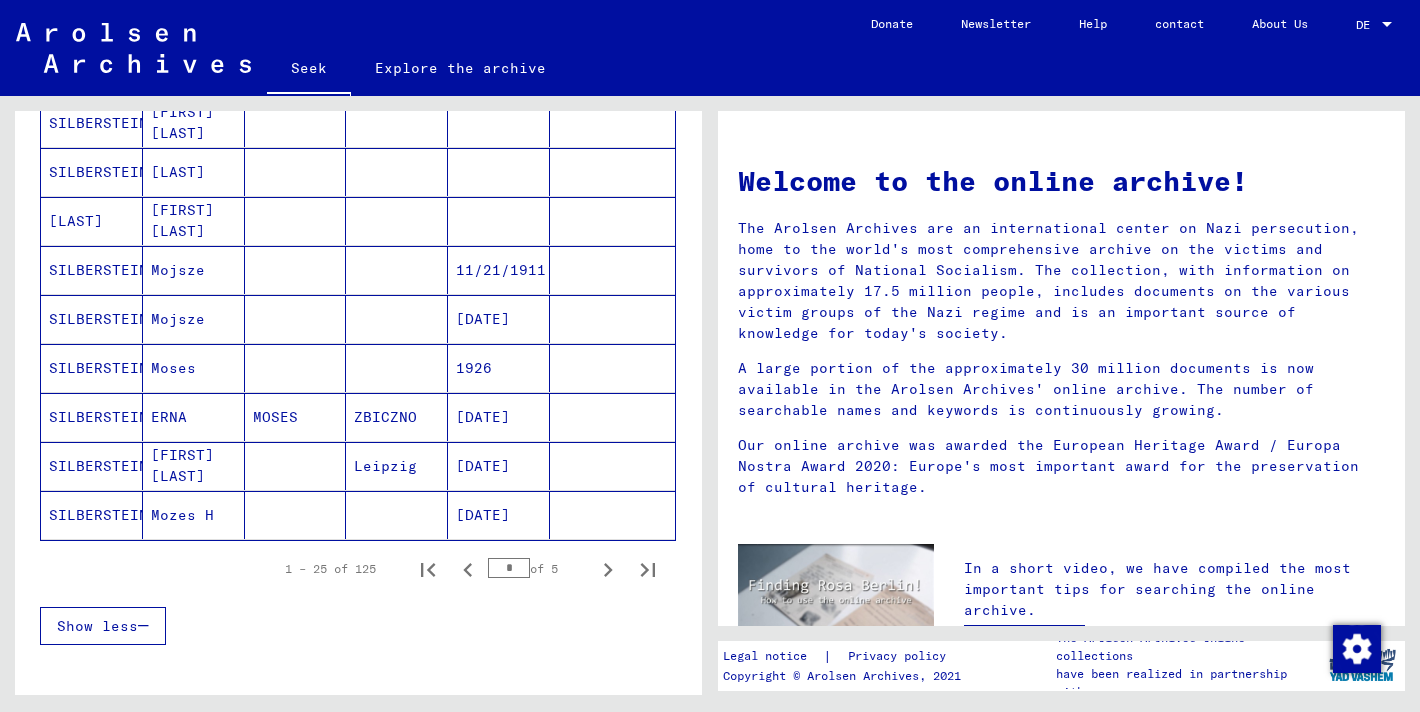 click on "SILBERSTEIN" at bounding box center [98, 515] 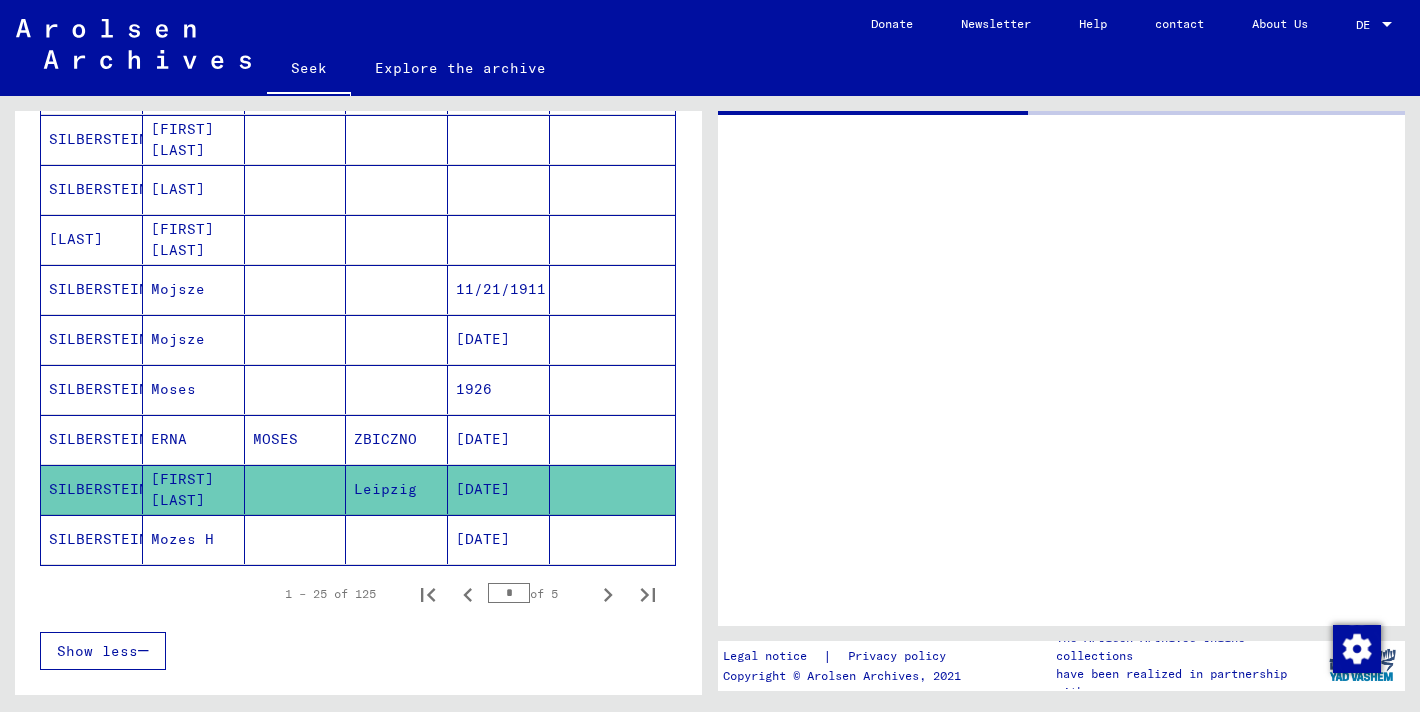 scroll, scrollTop: 1206, scrollLeft: 0, axis: vertical 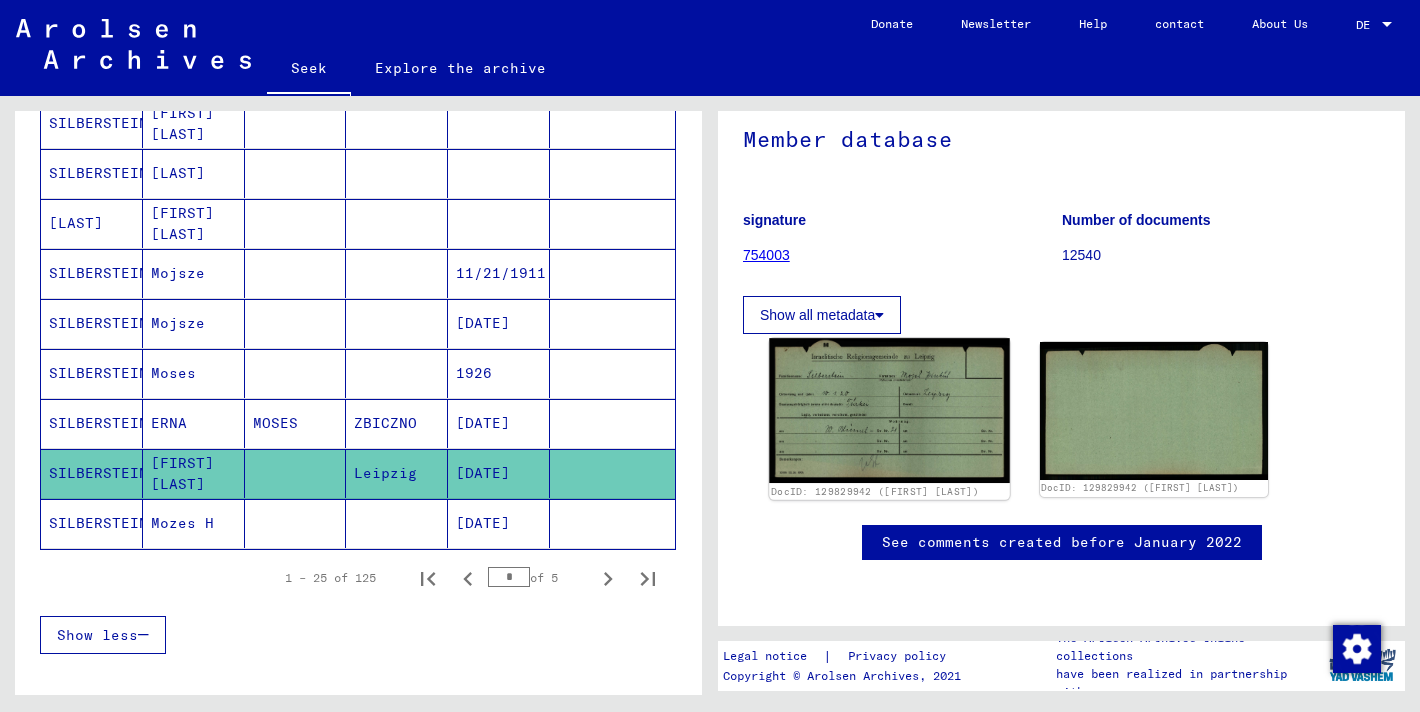 click 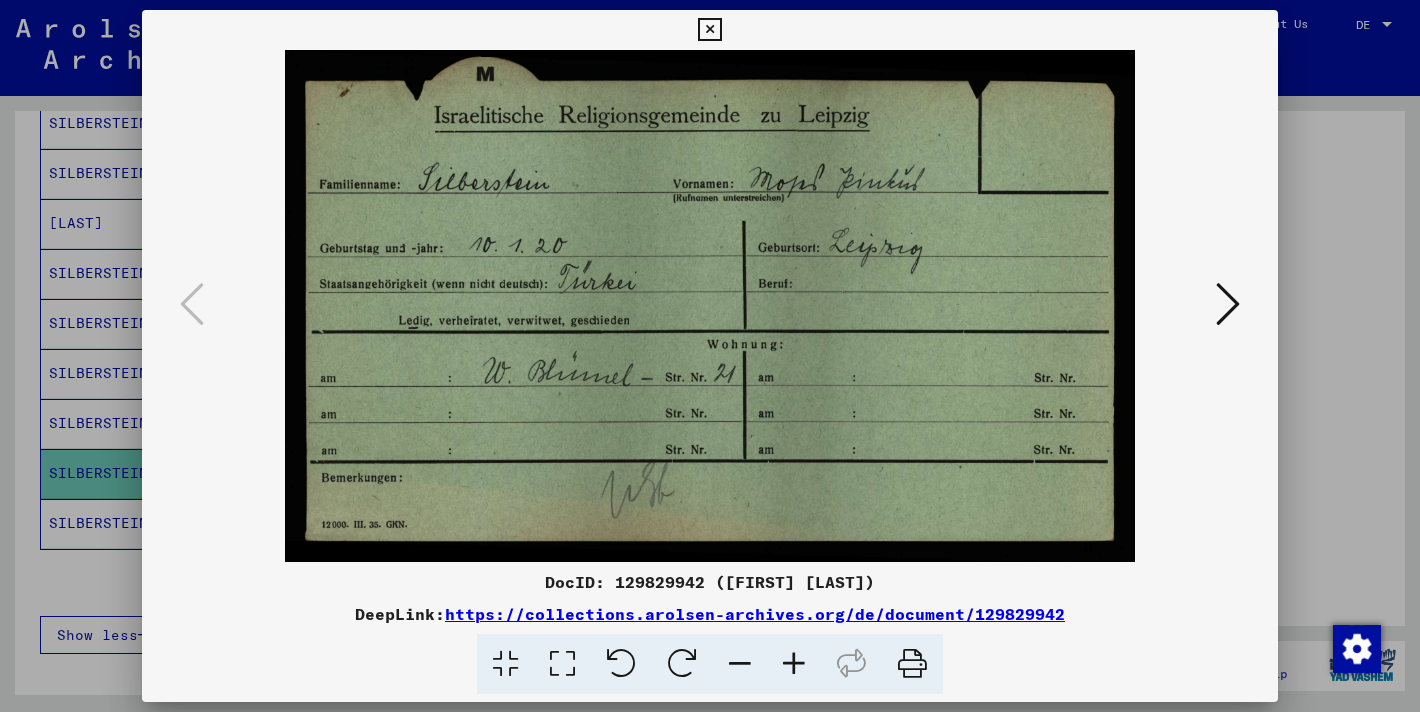 click at bounding box center [710, 356] 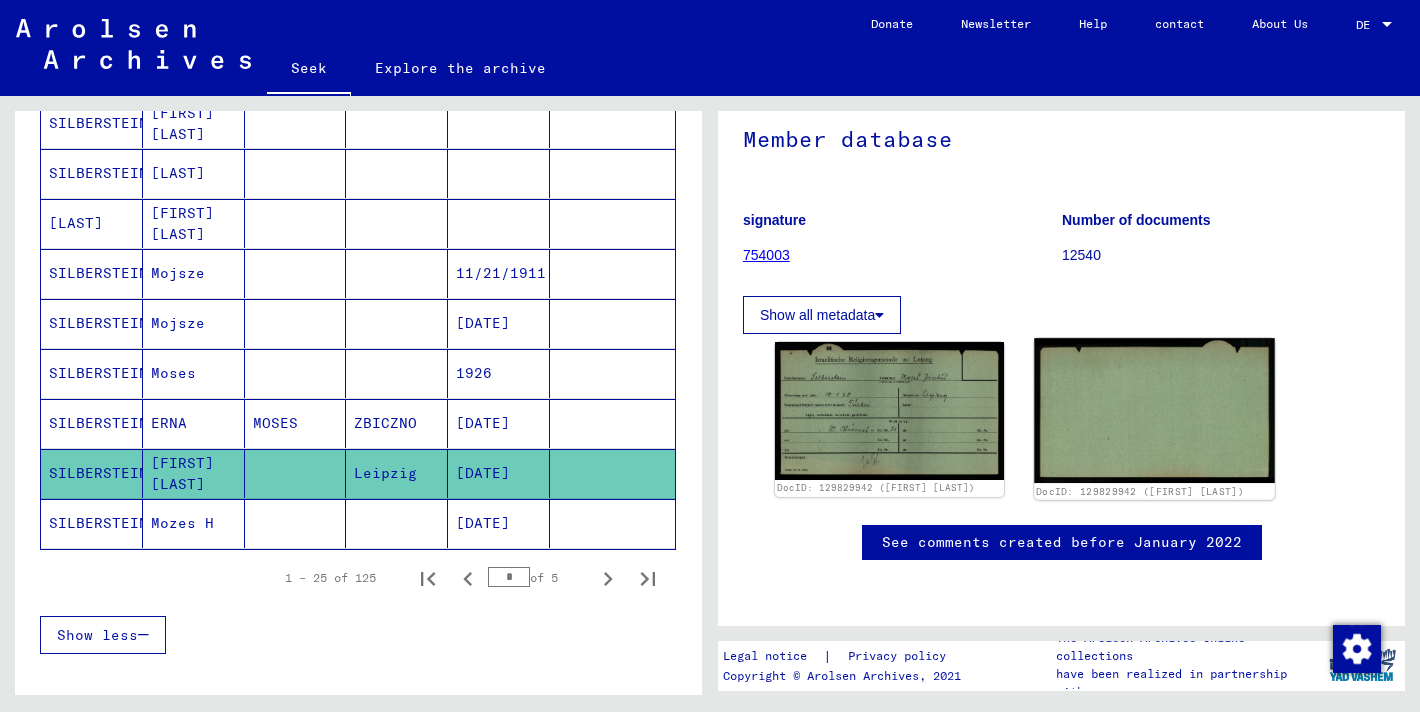 click 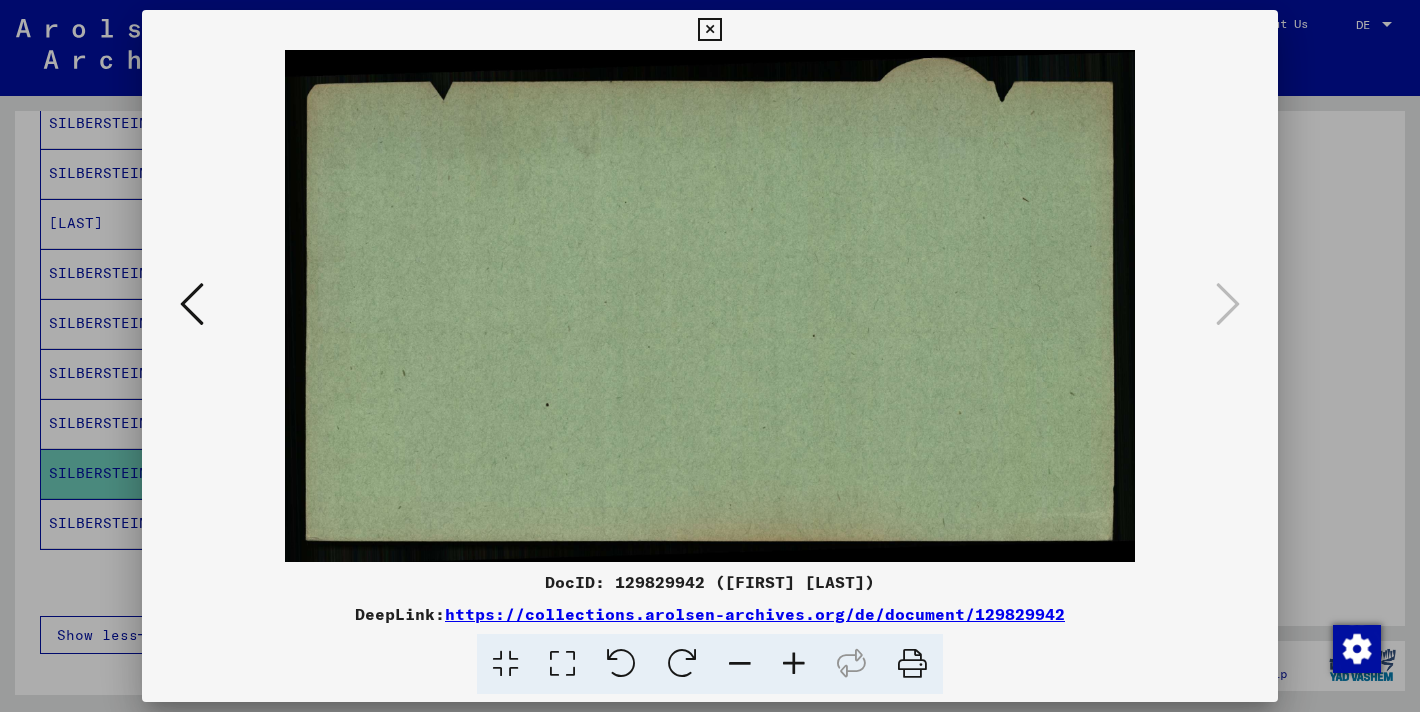 click at bounding box center (710, 356) 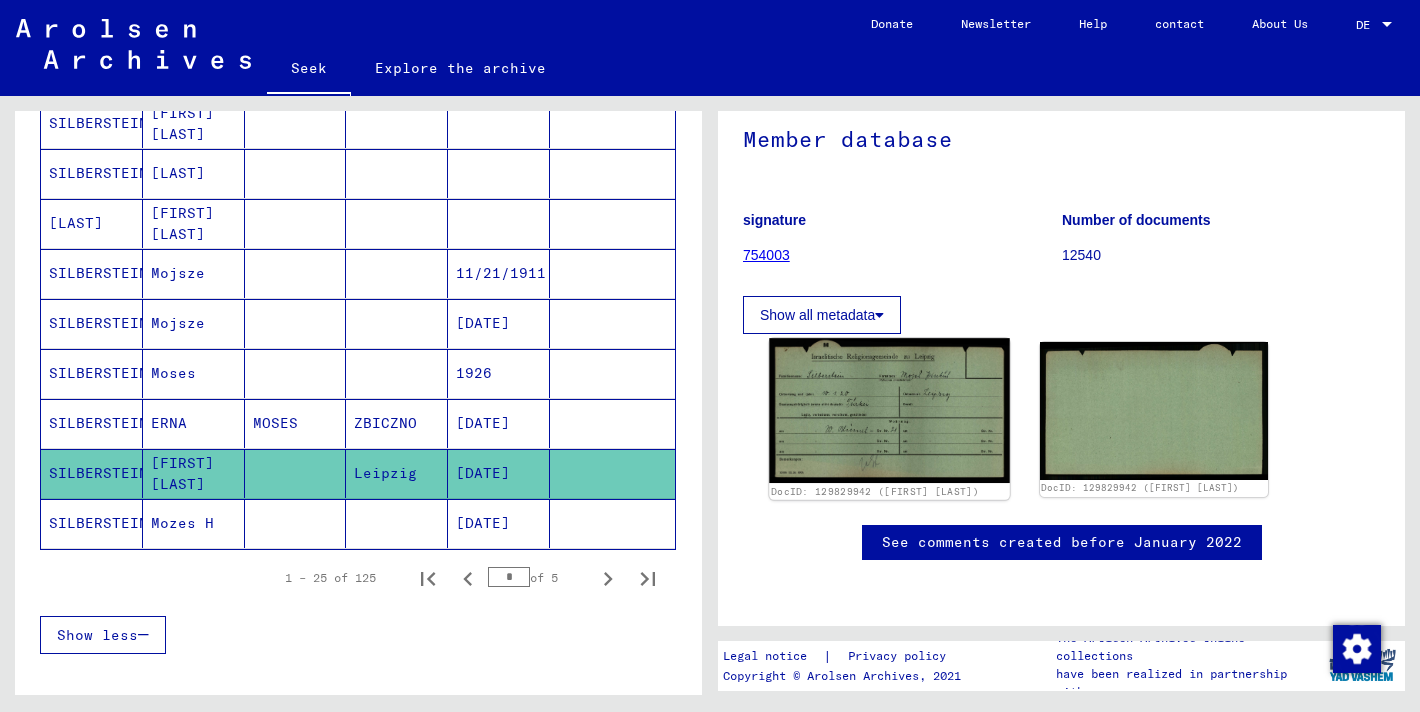 click 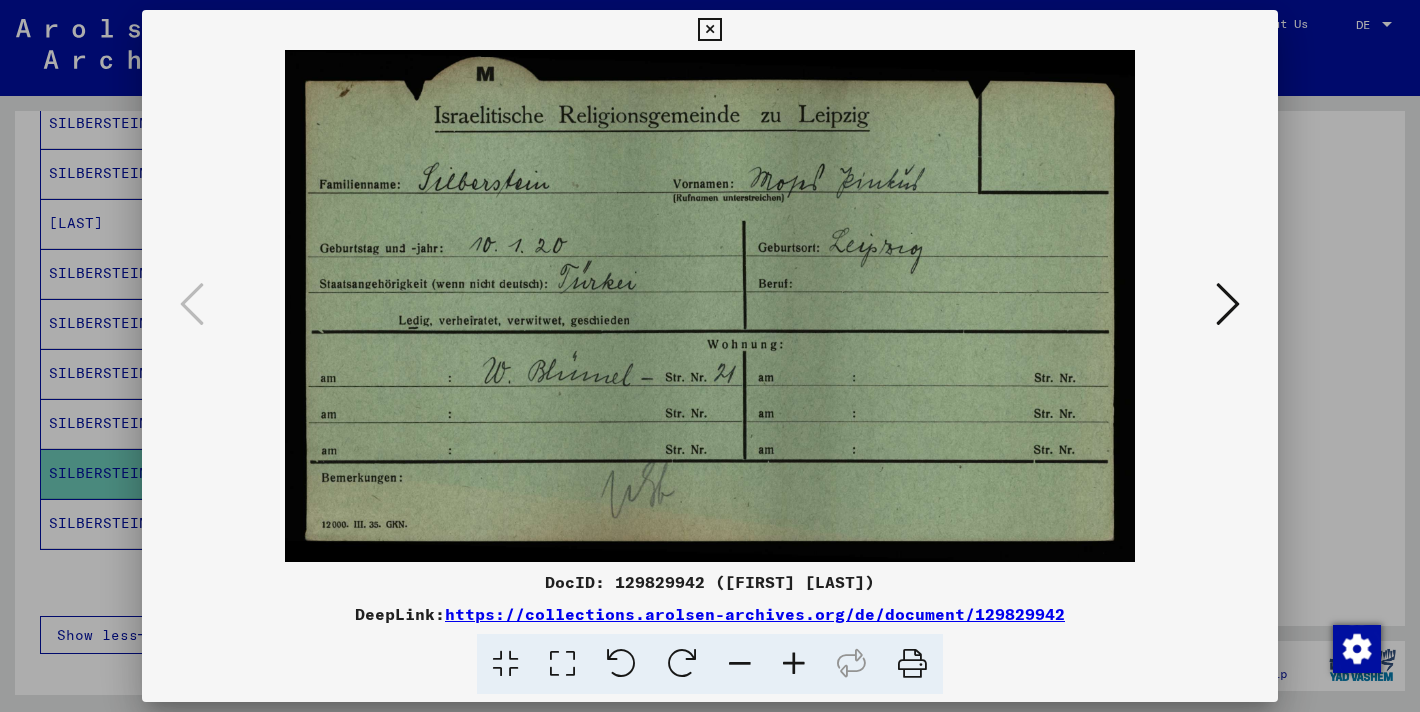 type 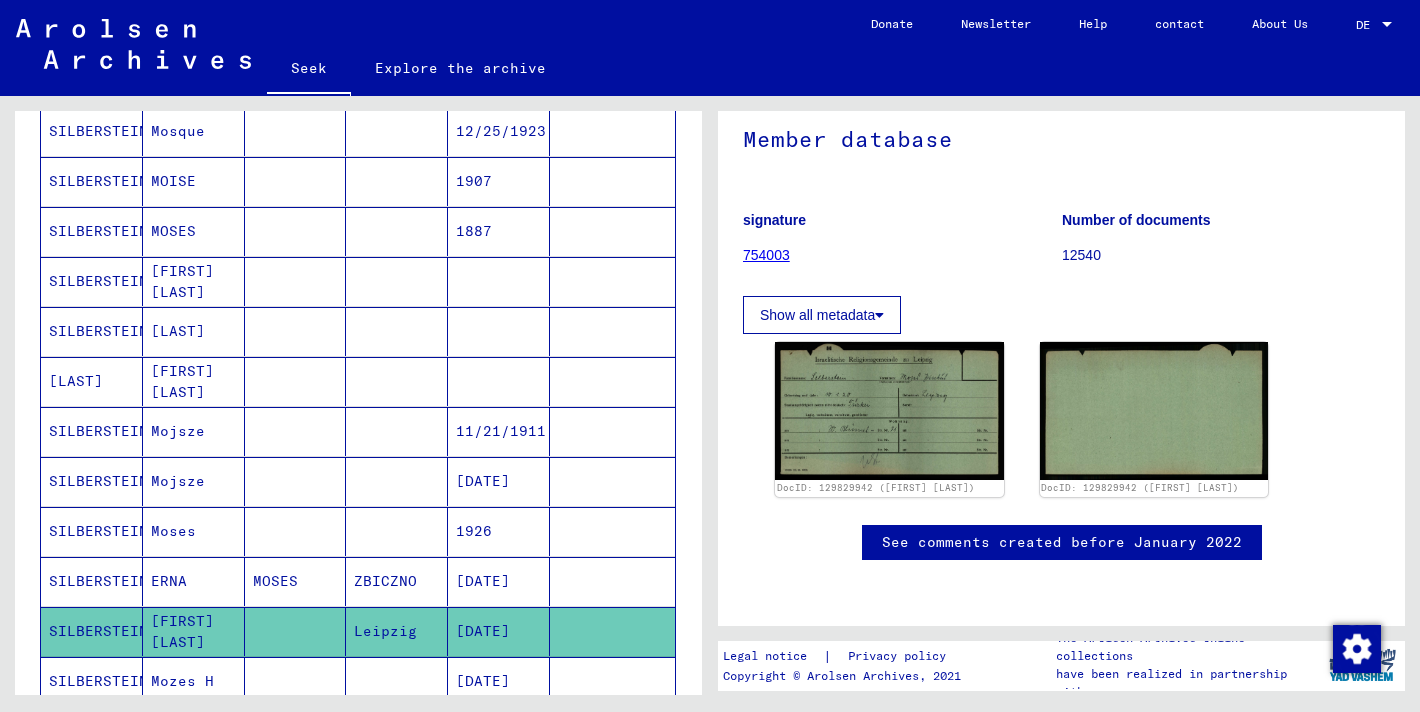 scroll, scrollTop: 1046, scrollLeft: 0, axis: vertical 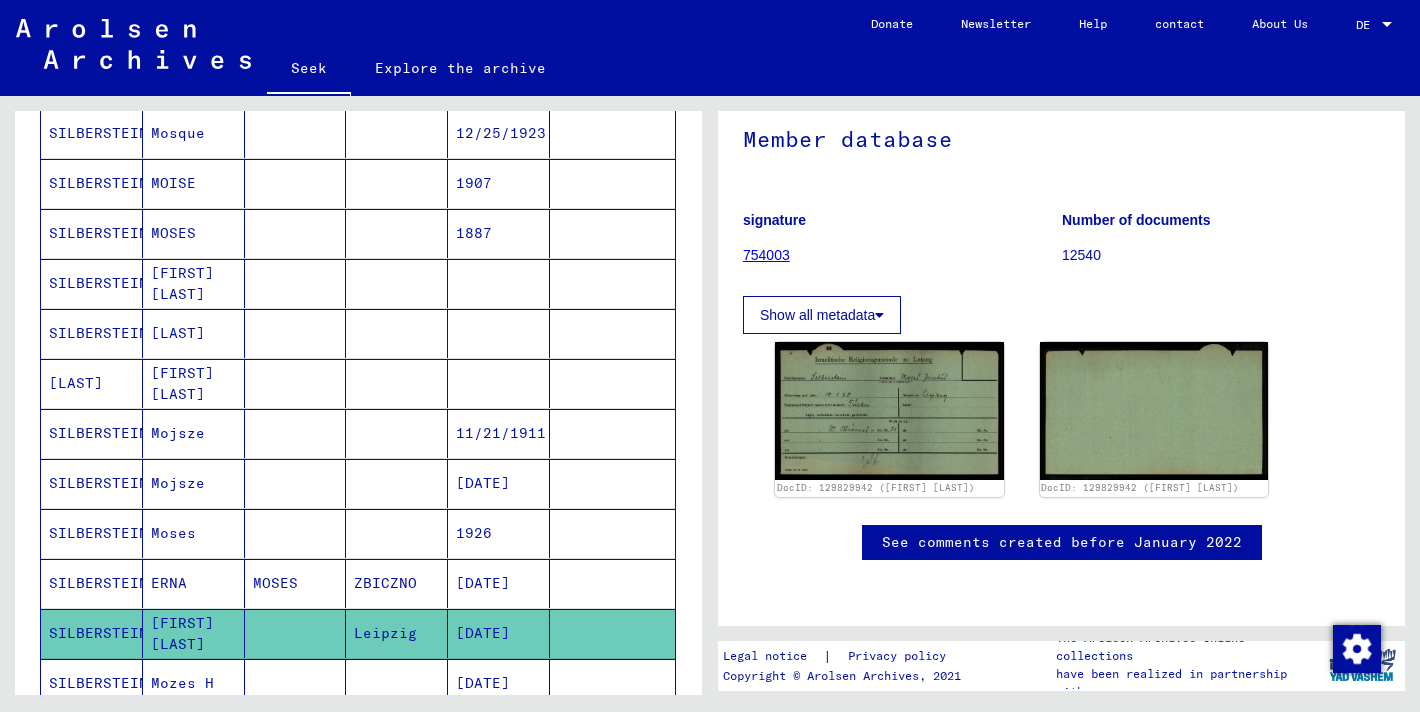 click on "[LAST]" at bounding box center (194, 383) 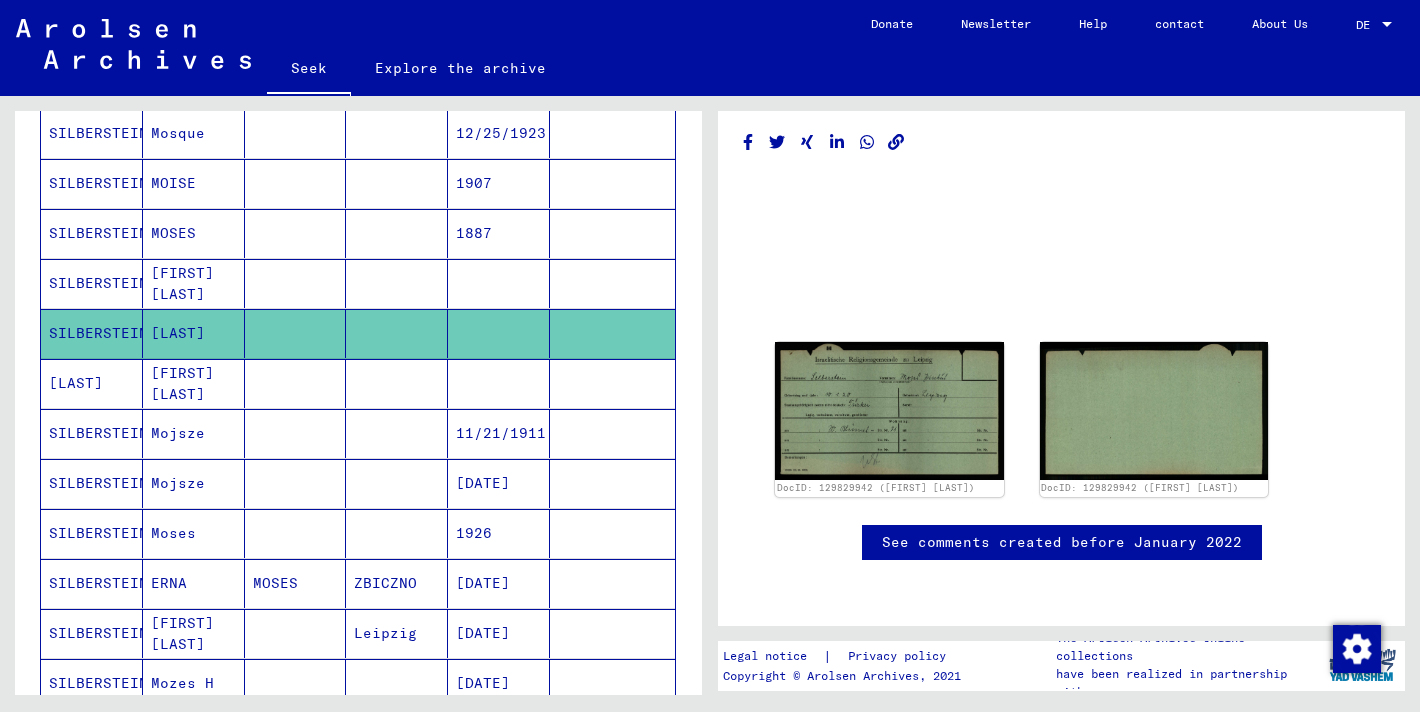 scroll, scrollTop: 165, scrollLeft: 0, axis: vertical 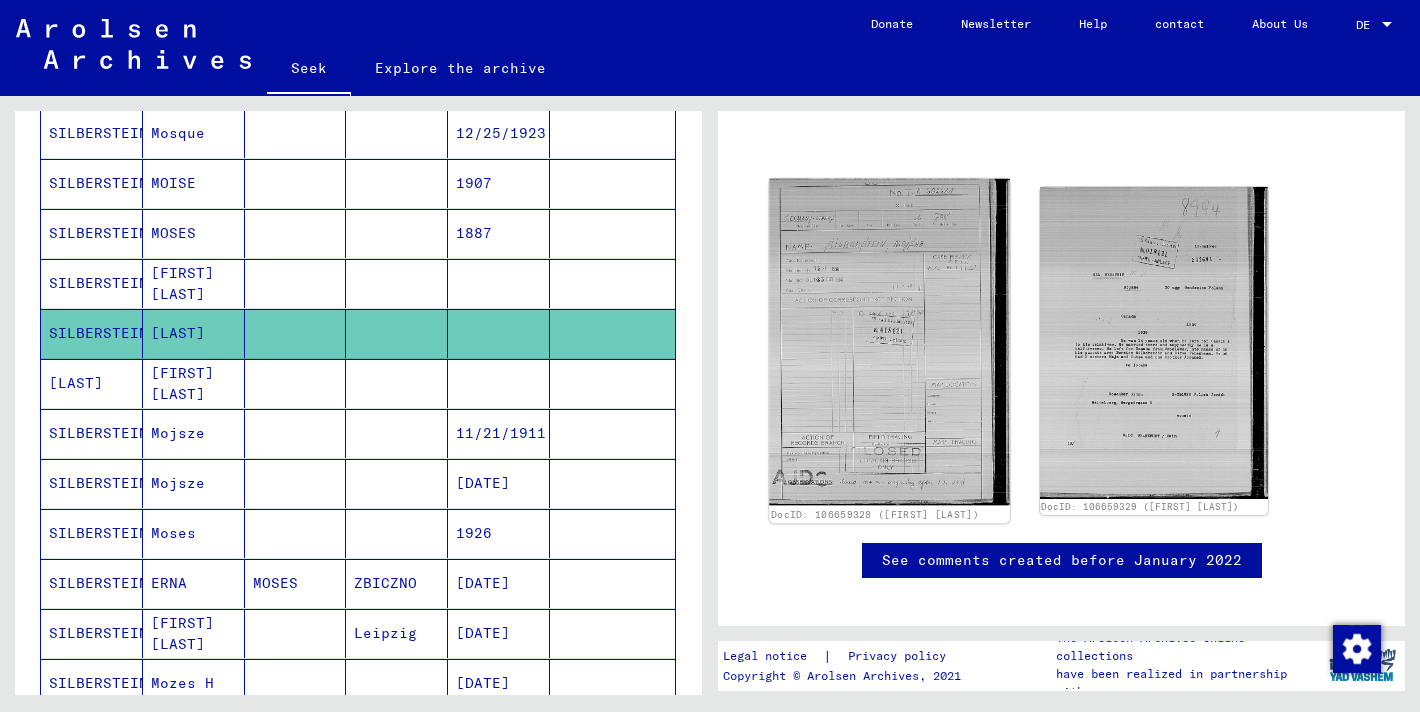 click 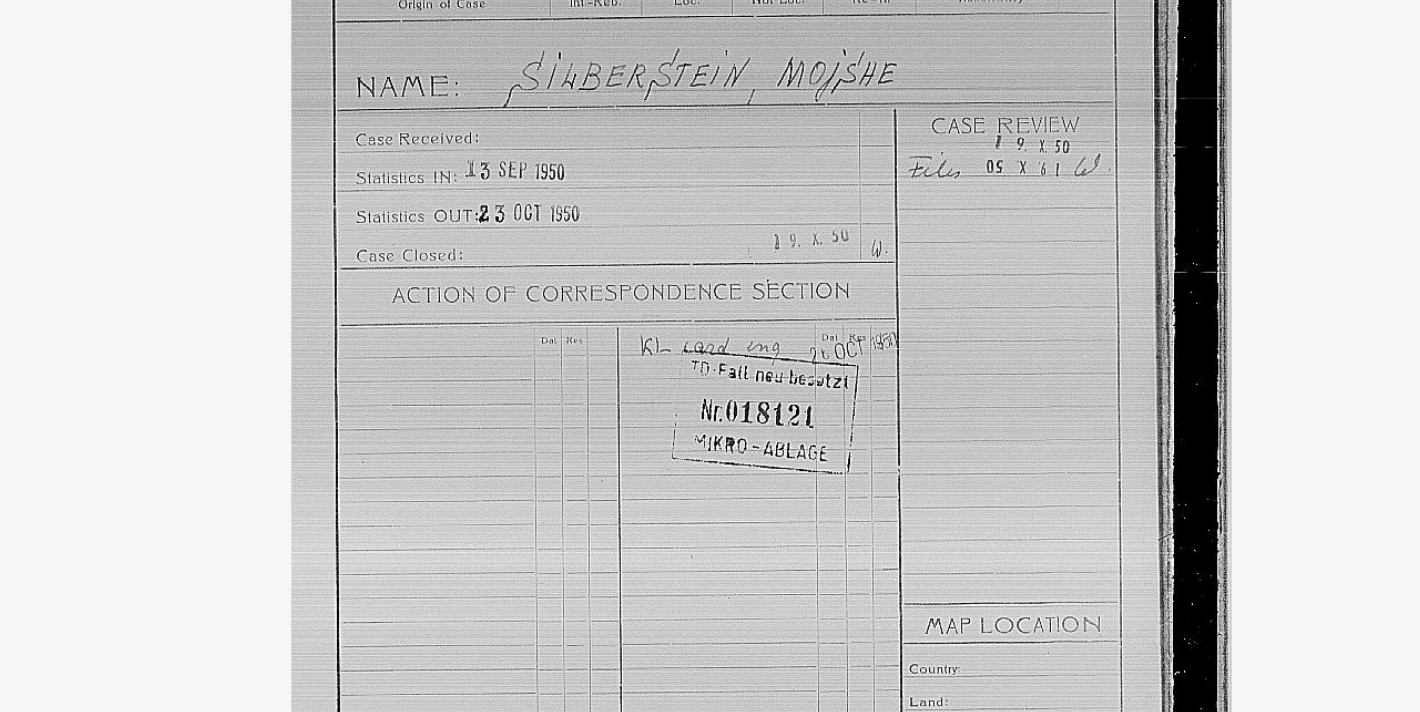 drag, startPoint x: 679, startPoint y: 181, endPoint x: 686, endPoint y: 274, distance: 93.26307 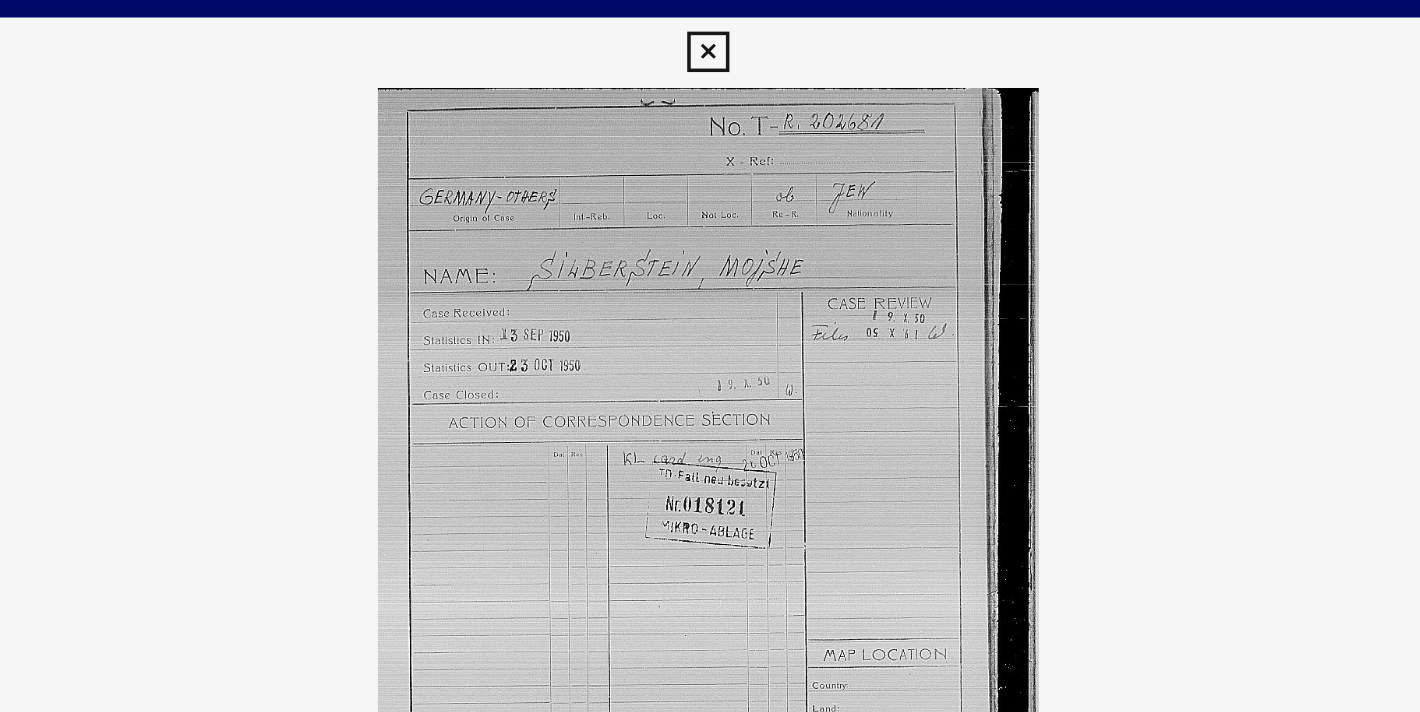 drag, startPoint x: 669, startPoint y: 240, endPoint x: 647, endPoint y: 121, distance: 121.016525 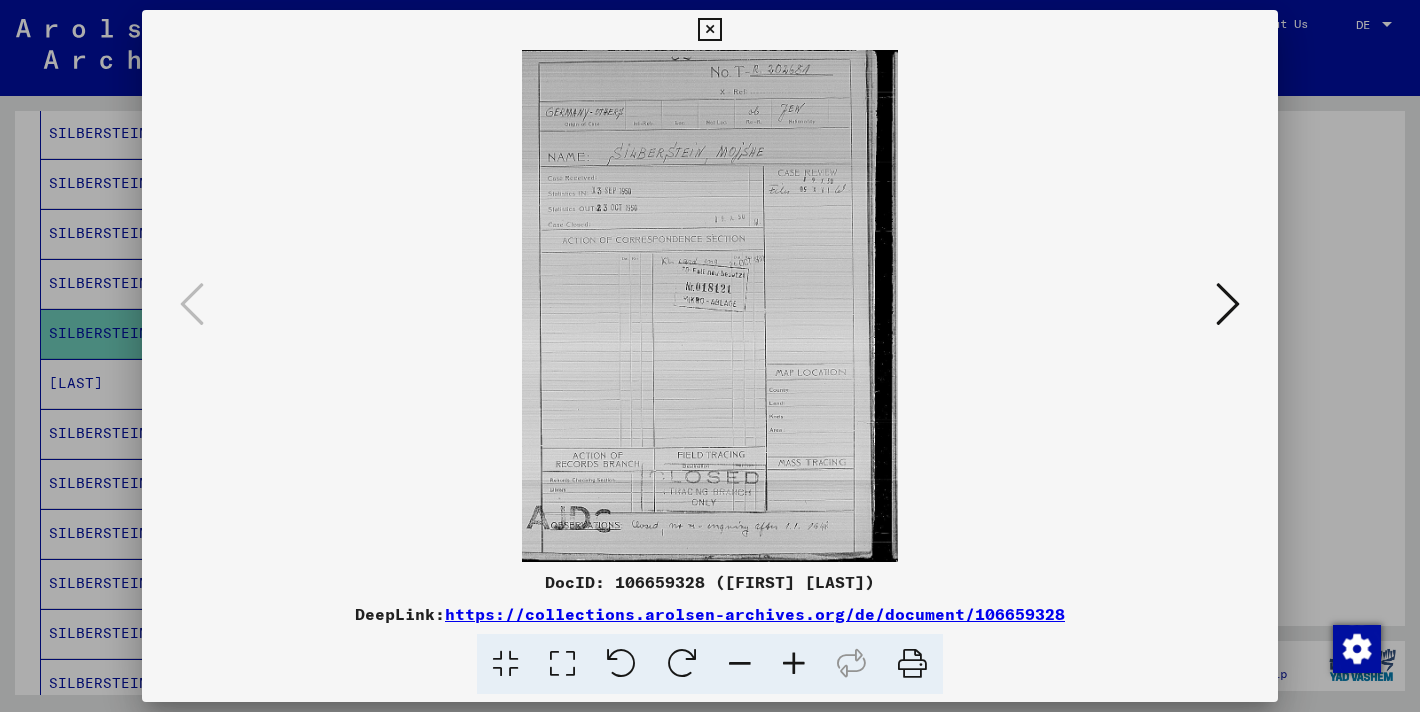 scroll, scrollTop: 0, scrollLeft: 0, axis: both 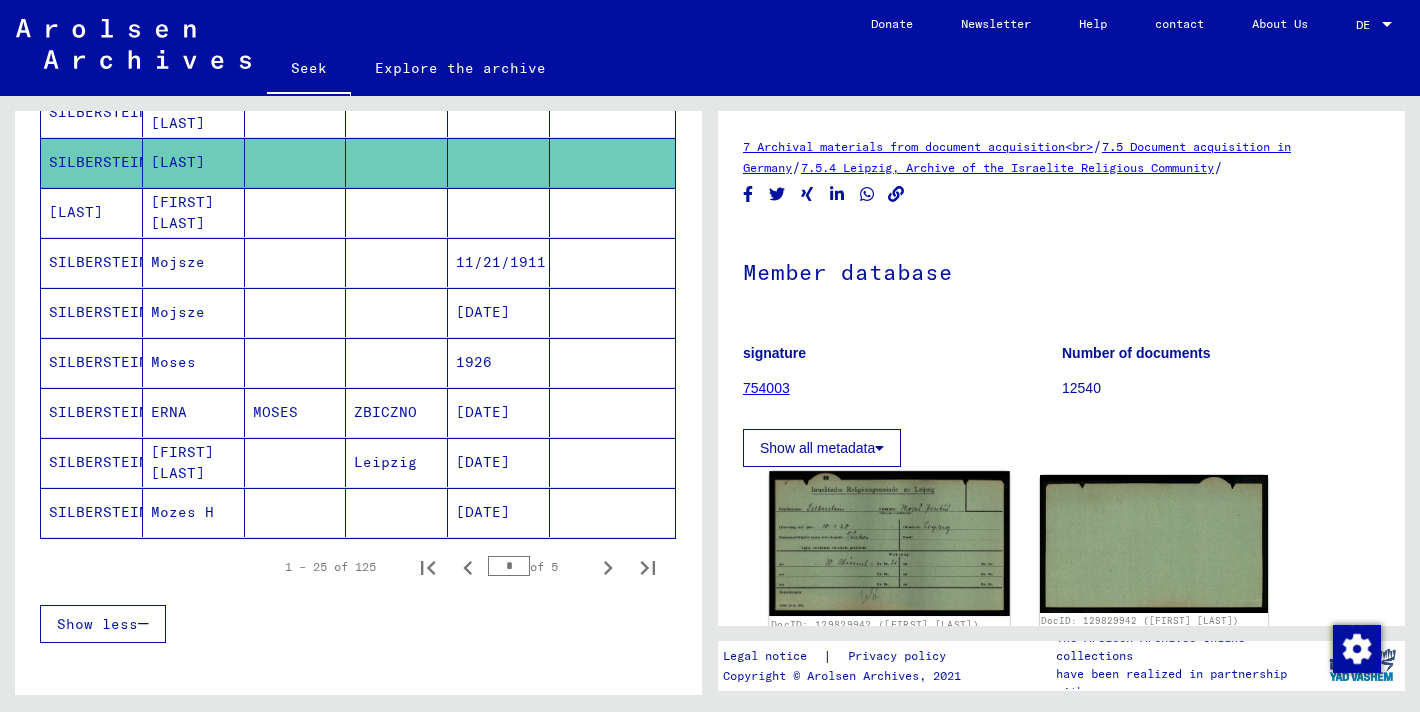 click 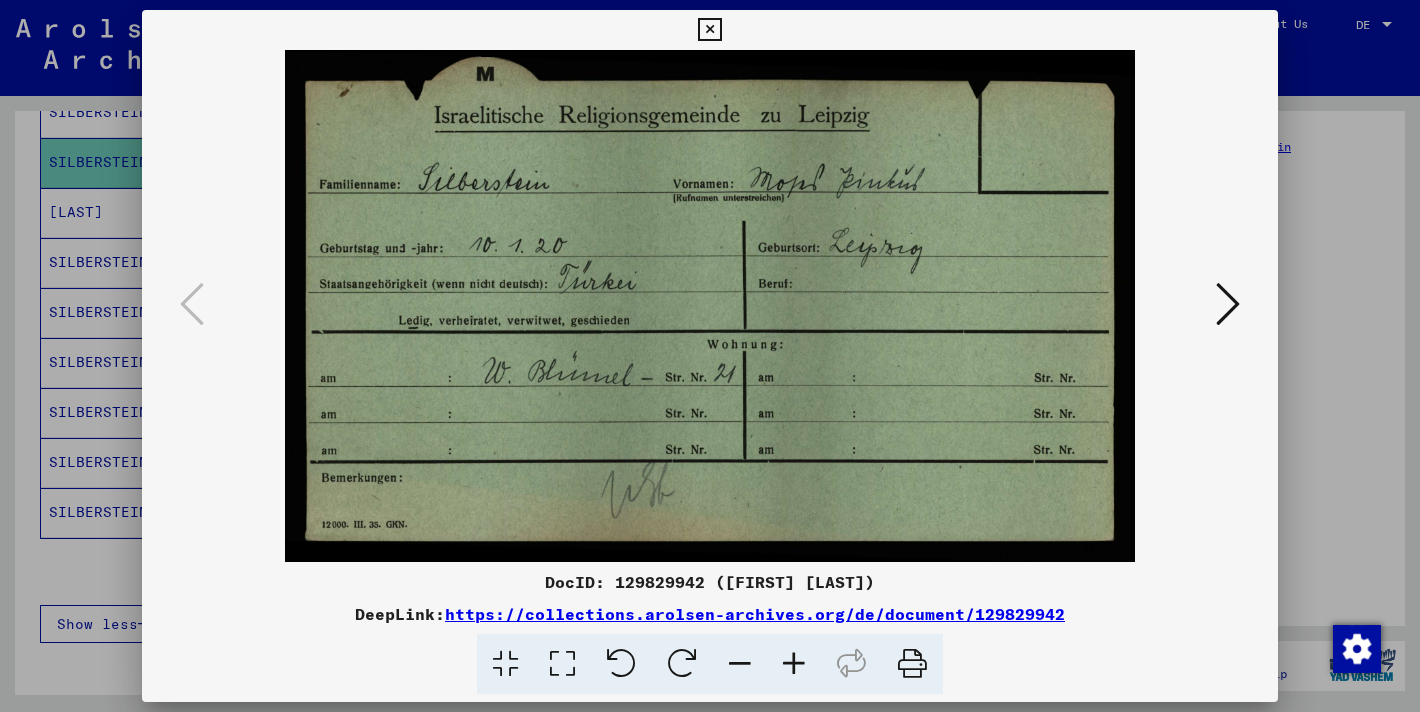 click at bounding box center [710, 356] 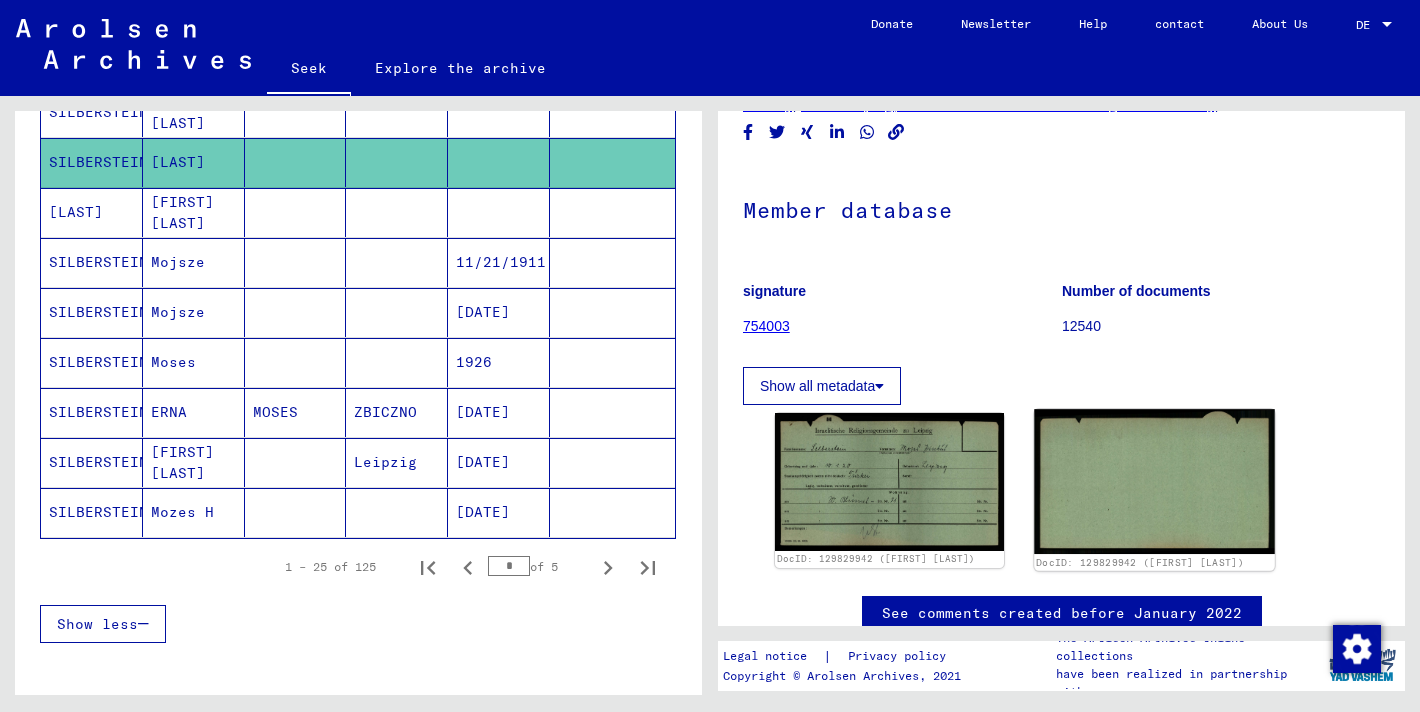 scroll, scrollTop: 61, scrollLeft: 0, axis: vertical 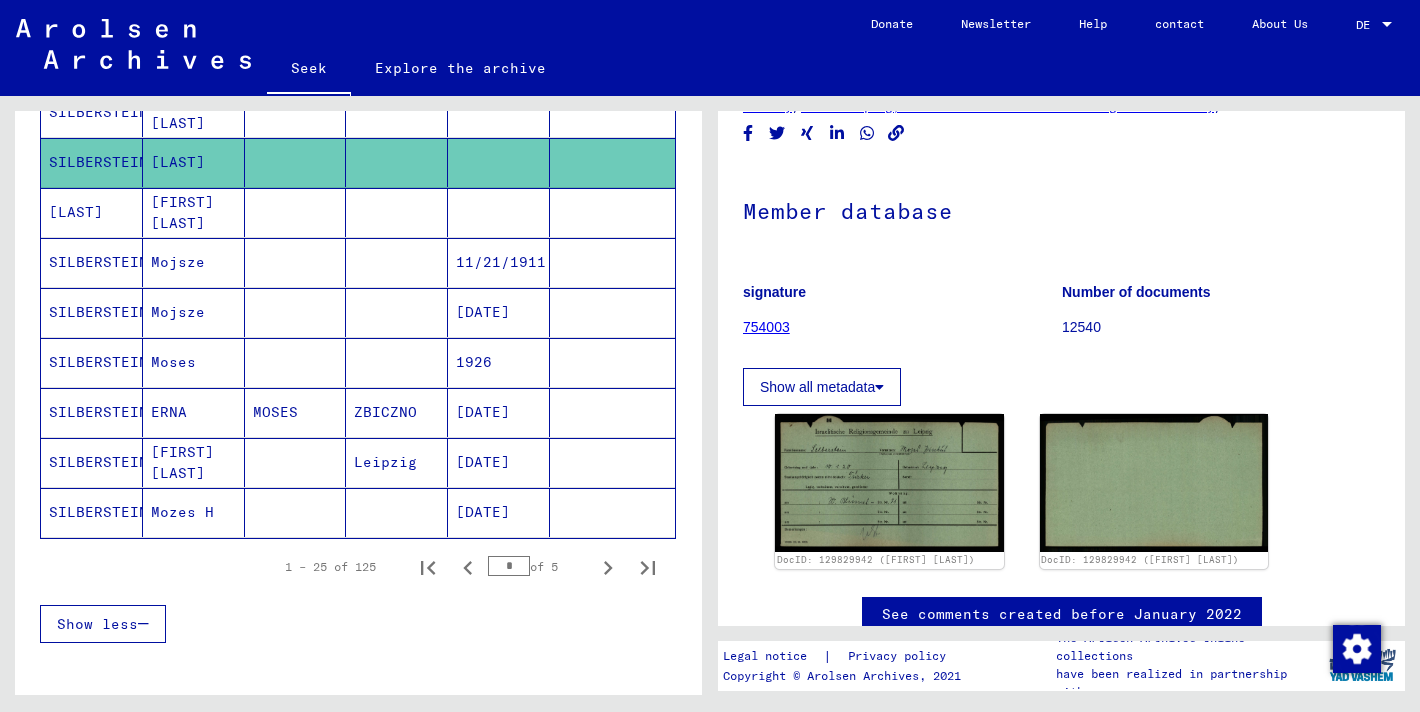 click on "Show all metadata" 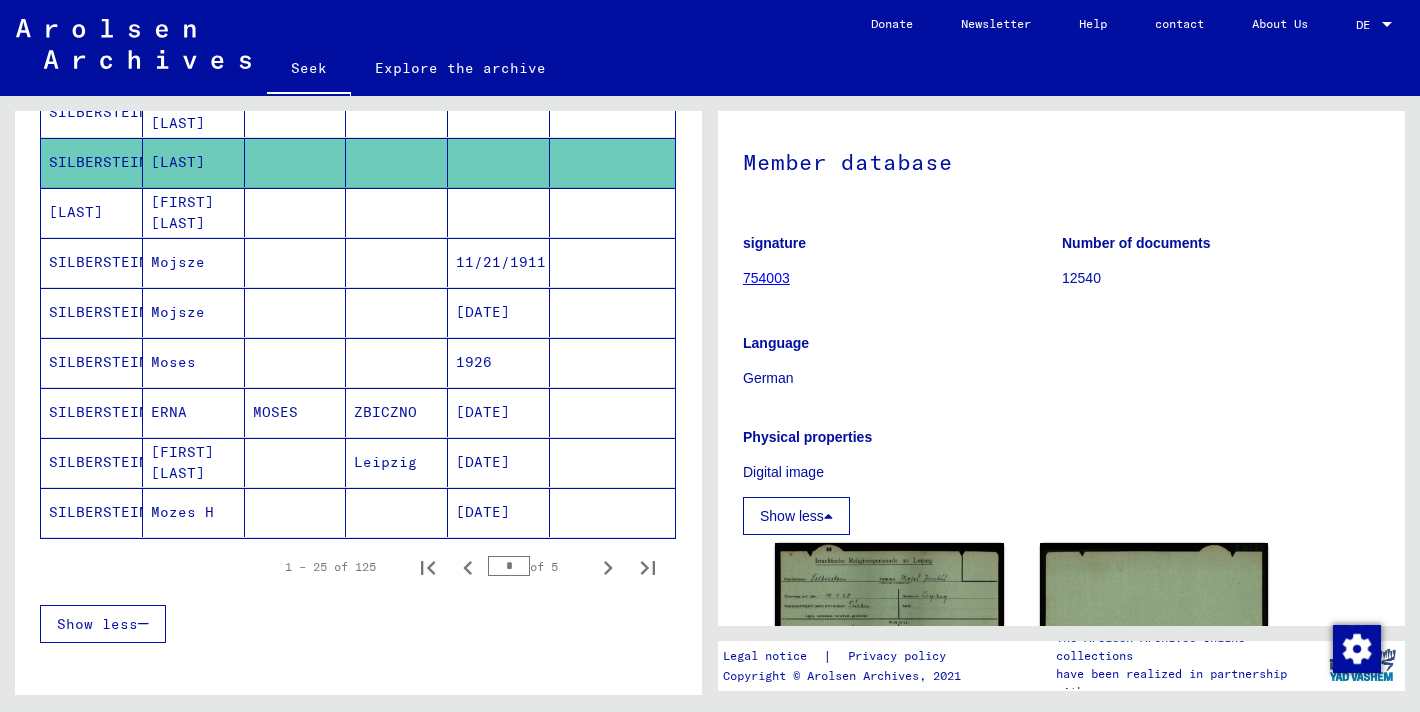 scroll, scrollTop: 185, scrollLeft: 0, axis: vertical 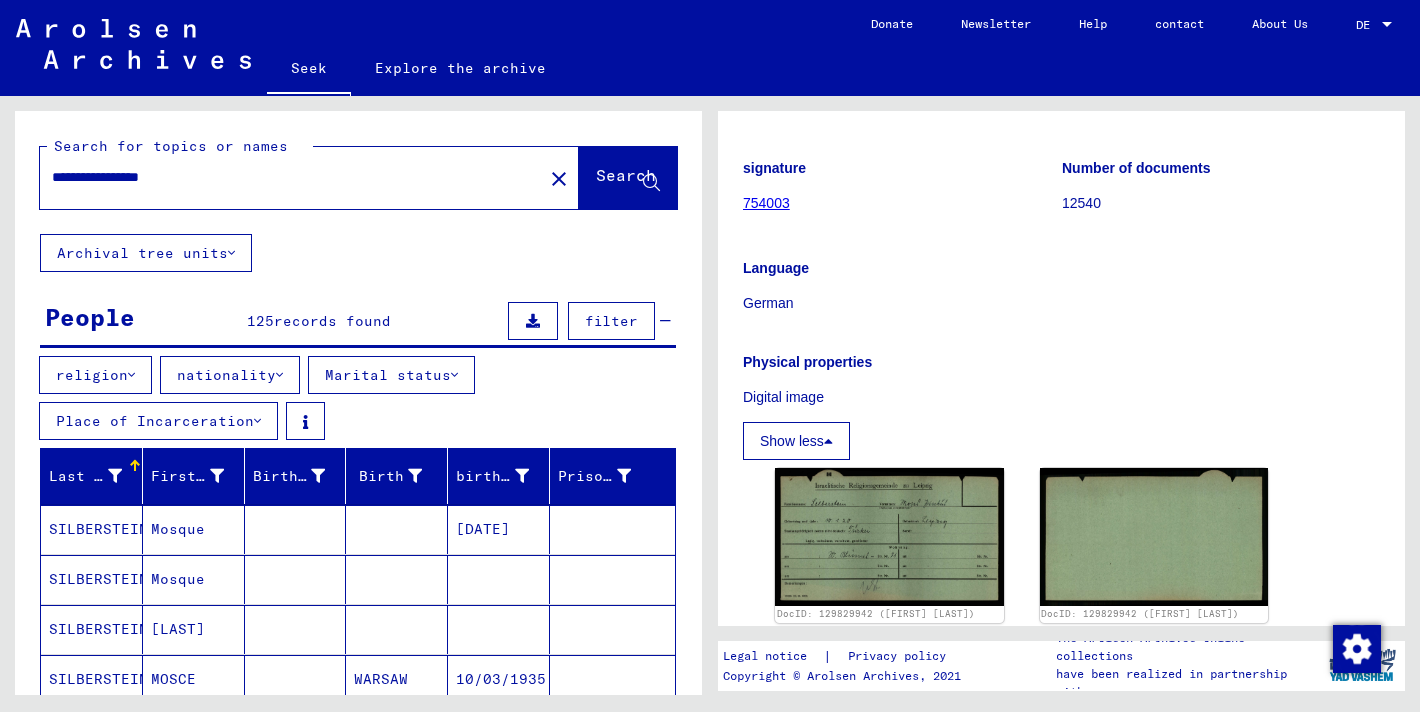 click on "**********" at bounding box center [291, 177] 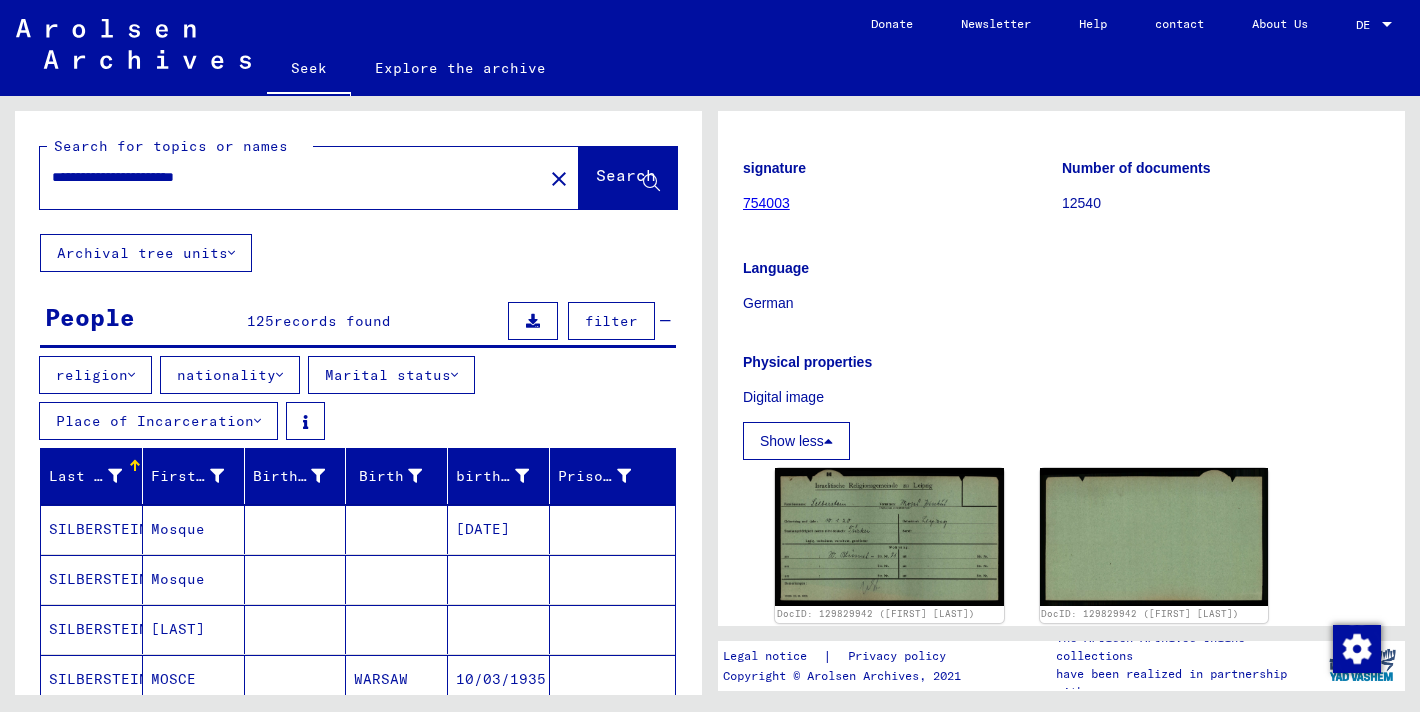 click on "Search" 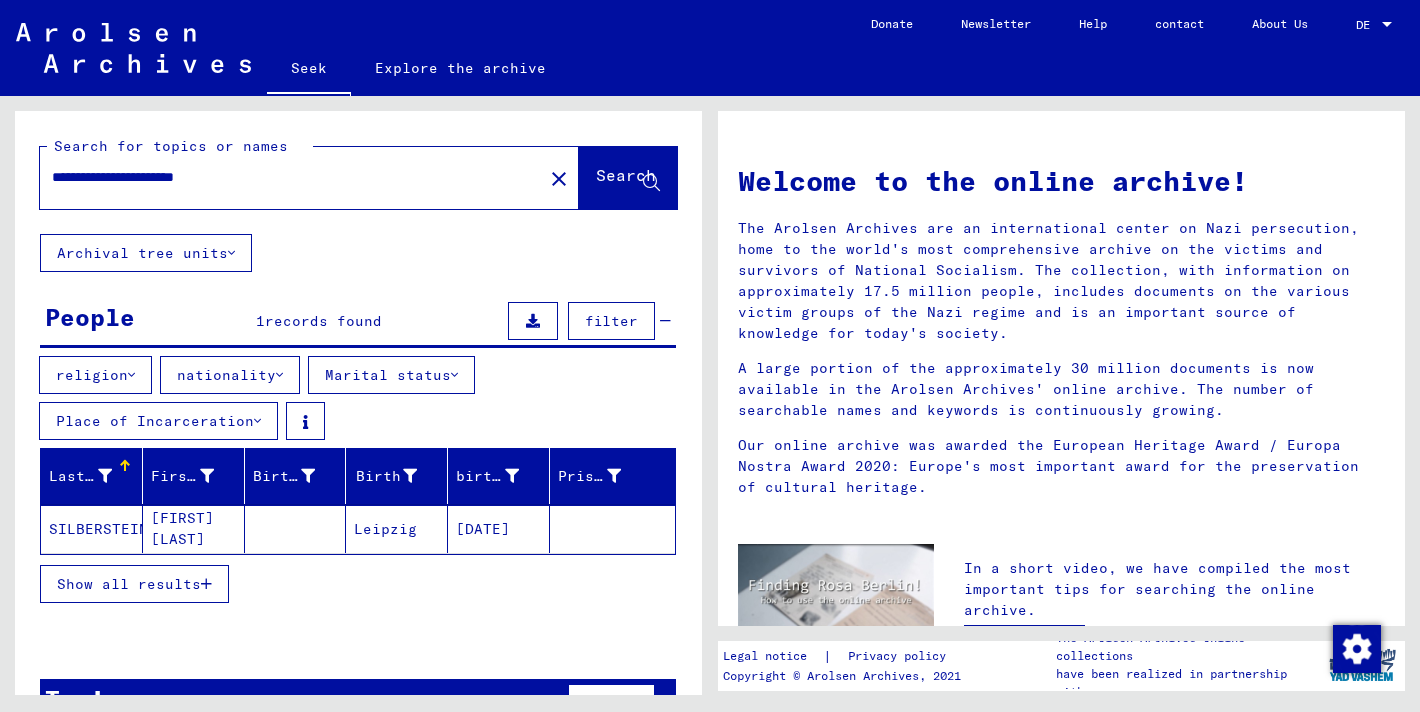 scroll, scrollTop: 35, scrollLeft: 0, axis: vertical 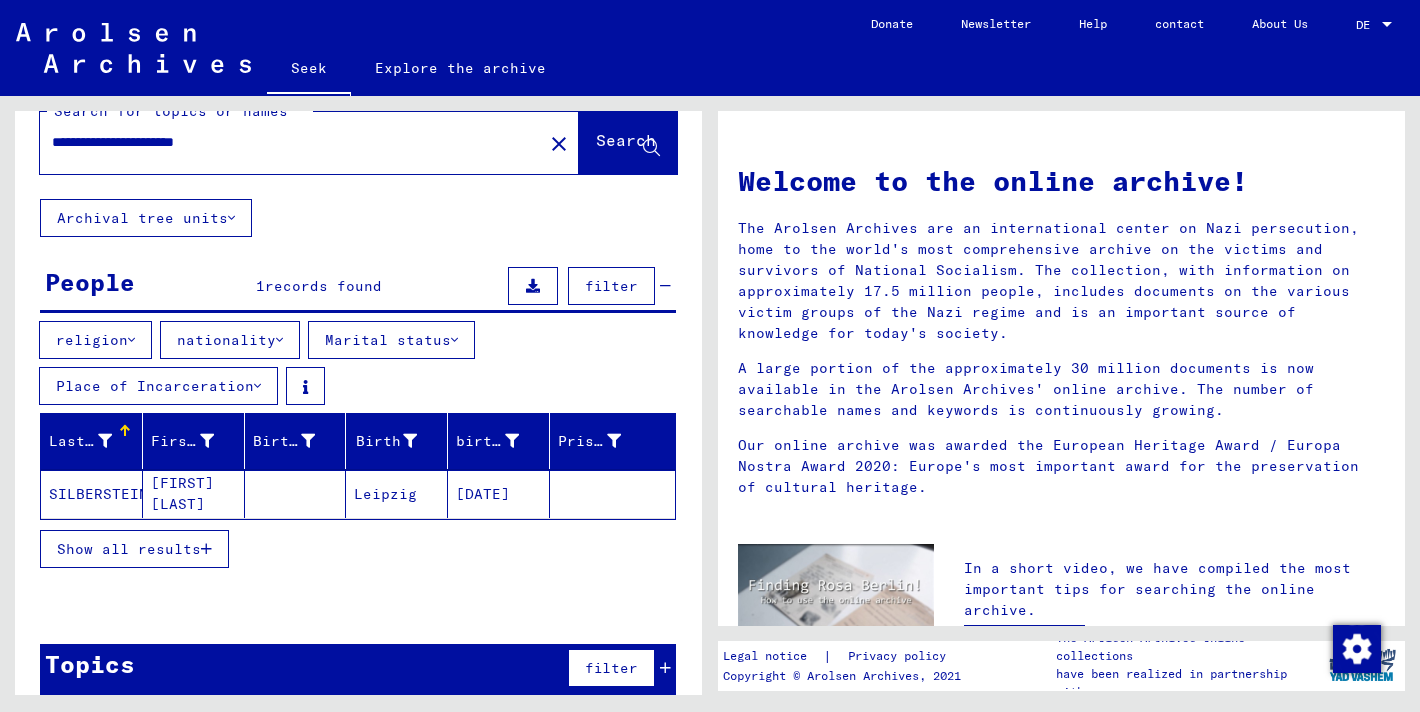 click on "Leipzig" 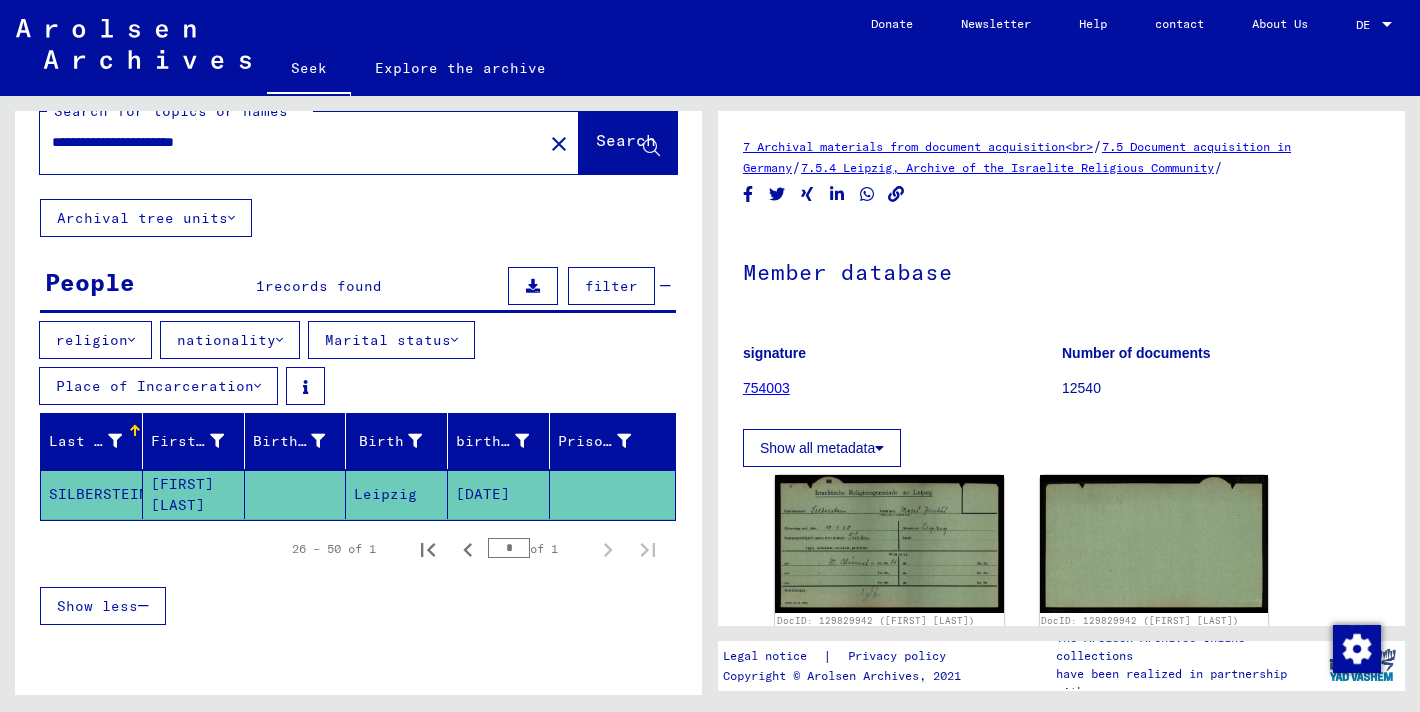 scroll, scrollTop: 0, scrollLeft: 0, axis: both 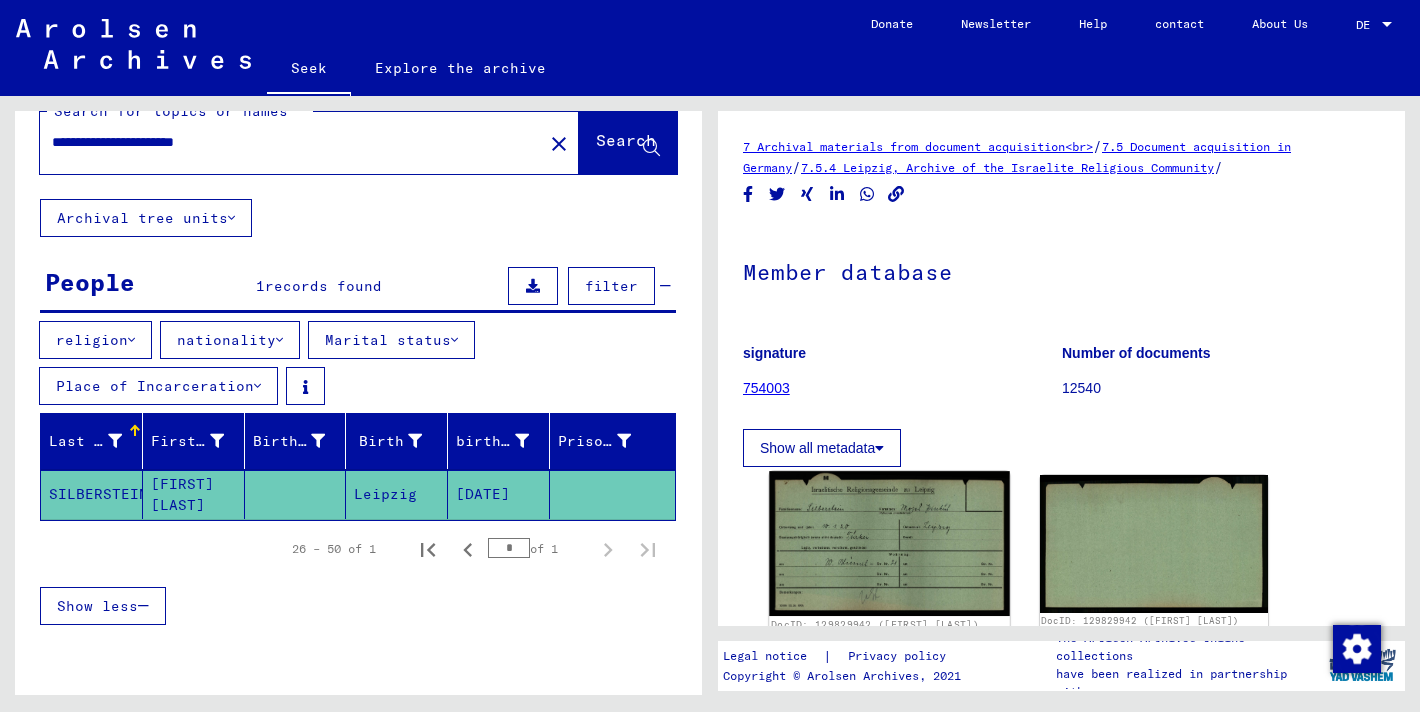 click 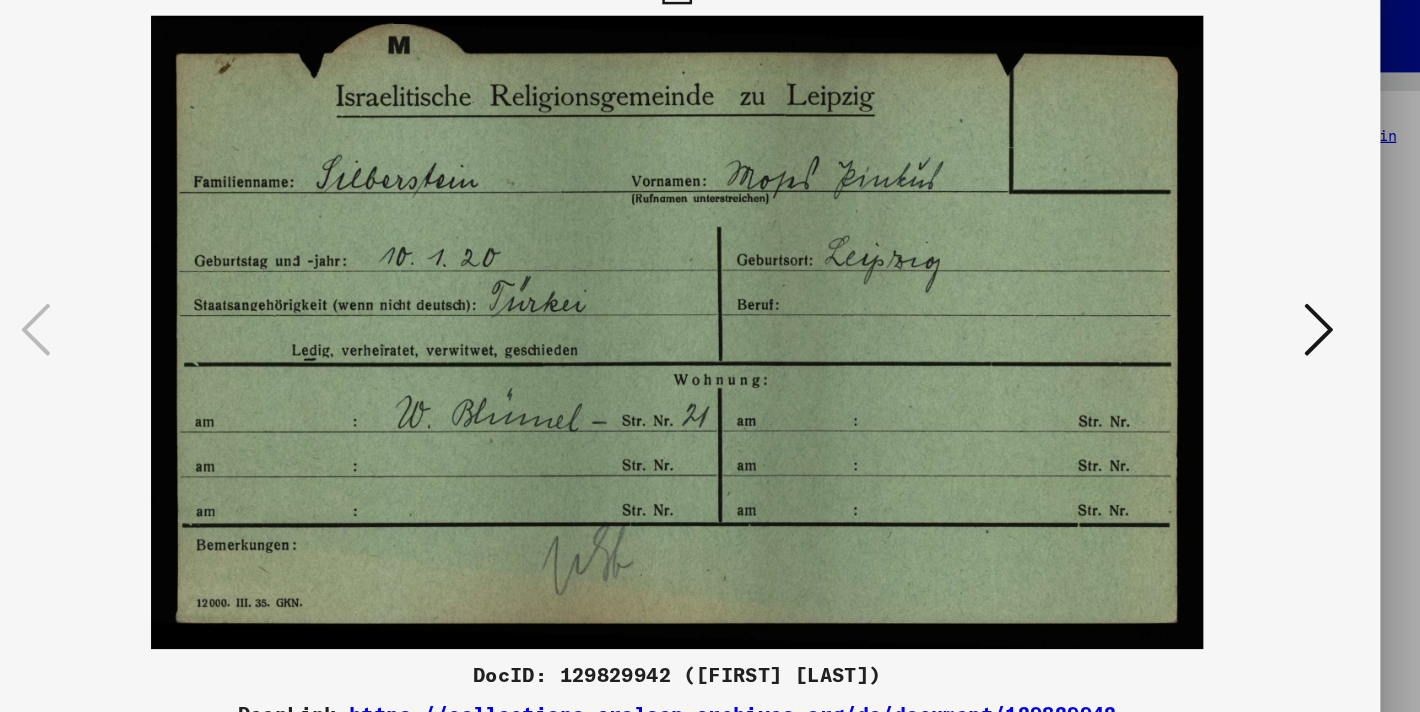 drag, startPoint x: 808, startPoint y: 192, endPoint x: 875, endPoint y: 191, distance: 67.00746 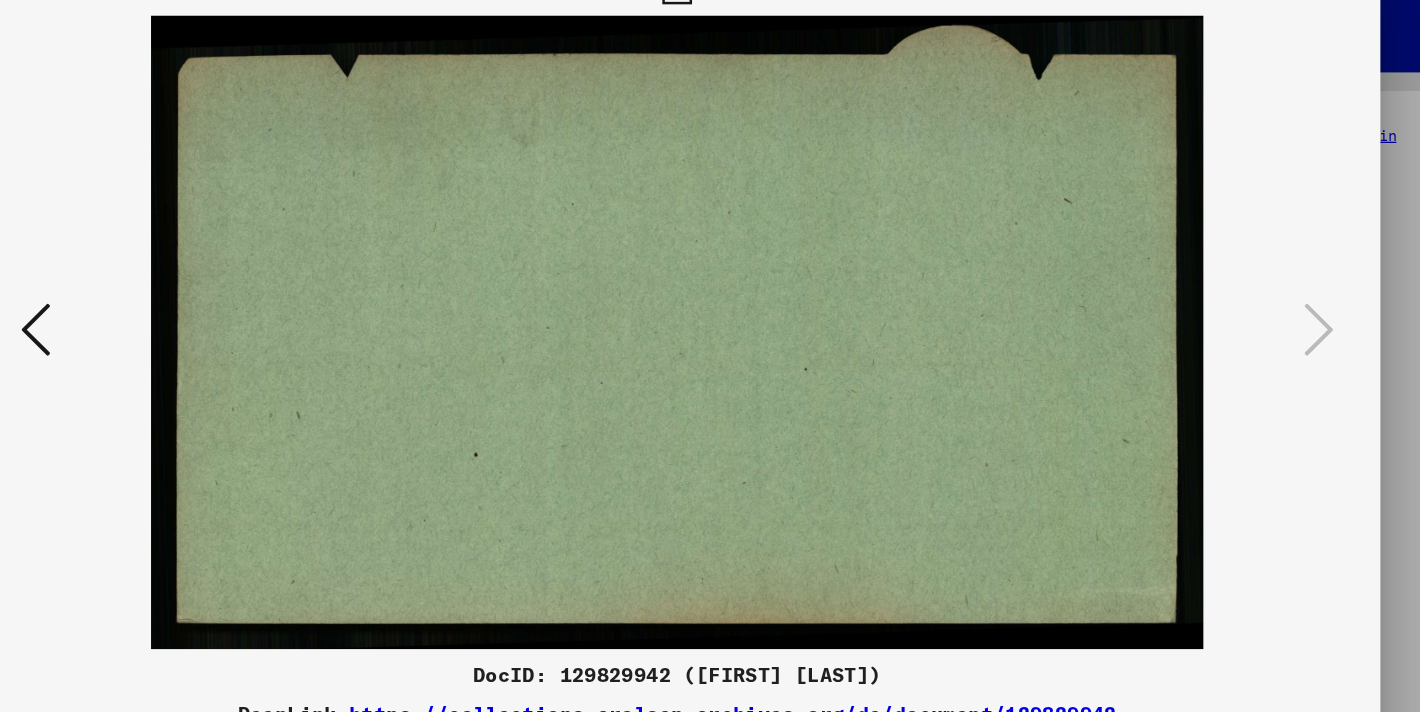 click at bounding box center [710, 356] 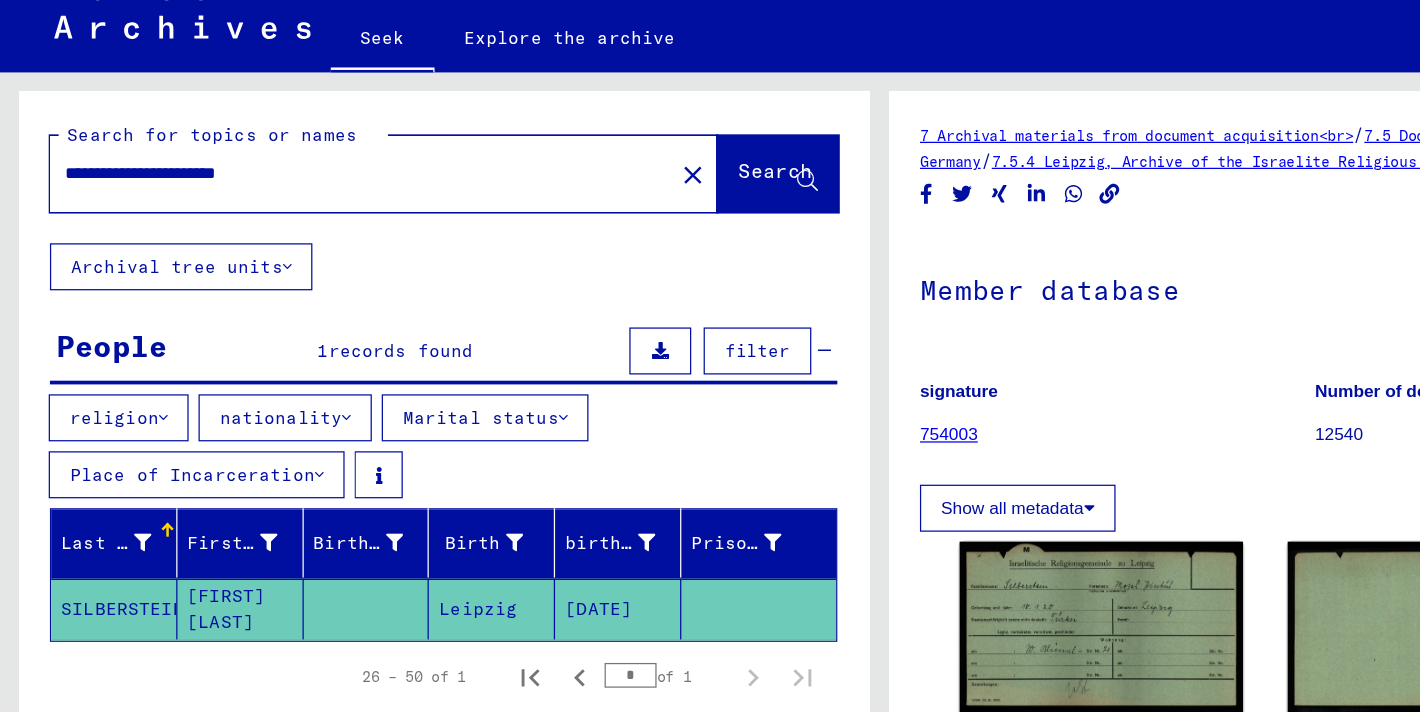 scroll, scrollTop: 1, scrollLeft: 0, axis: vertical 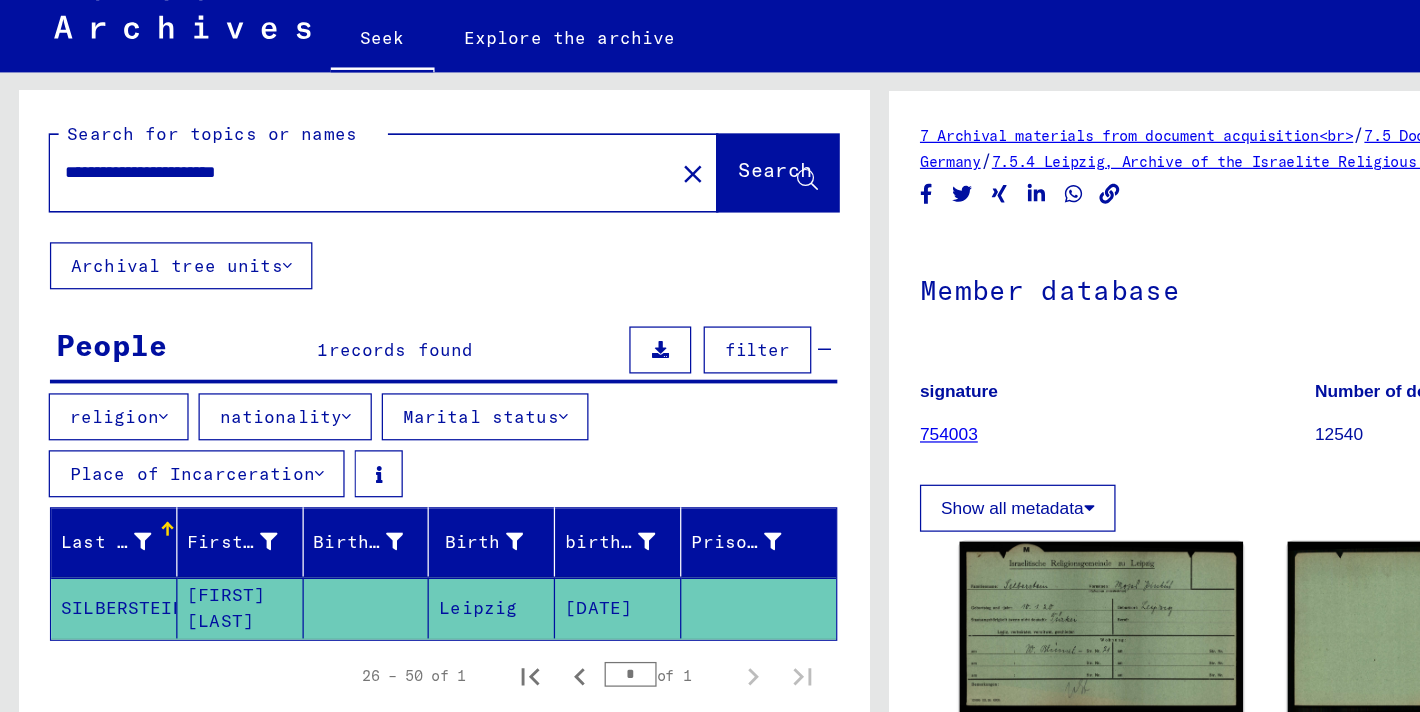 drag, startPoint x: 156, startPoint y: 179, endPoint x: 99, endPoint y: 179, distance: 57 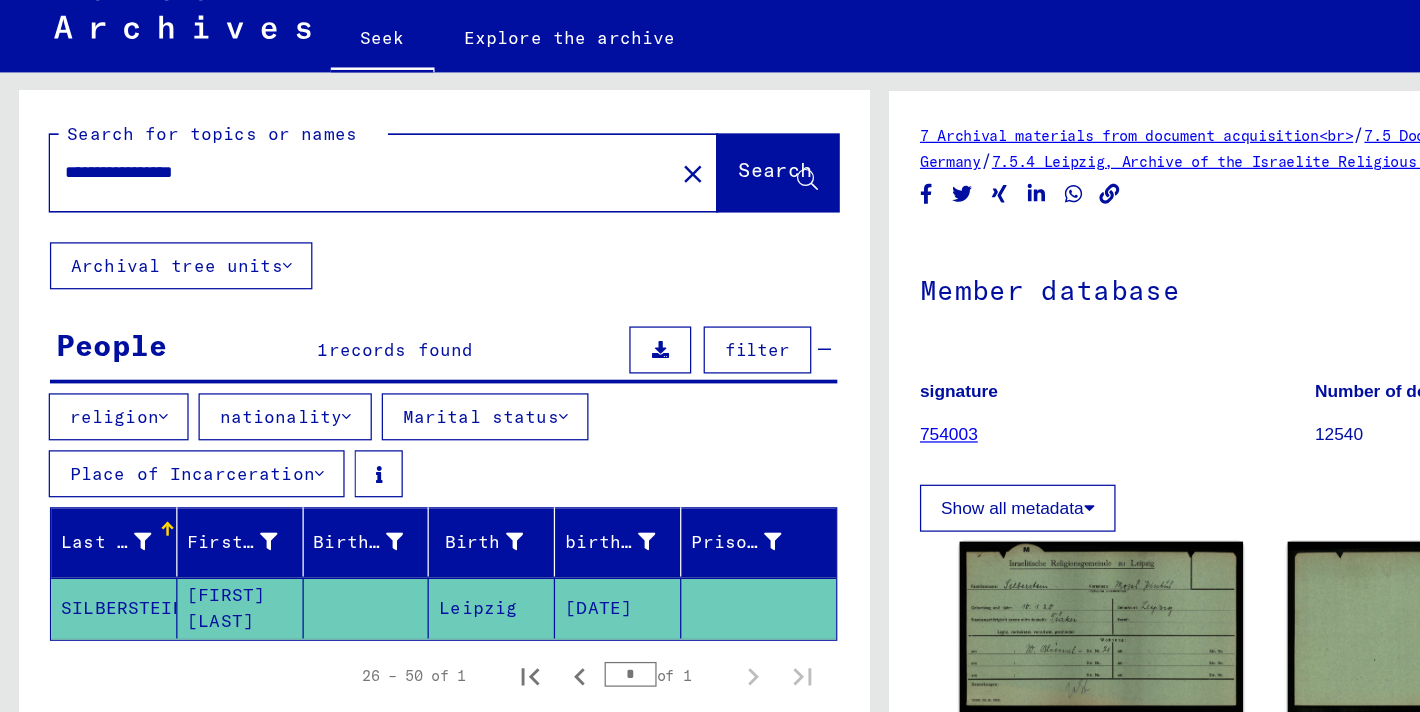 type on "**********" 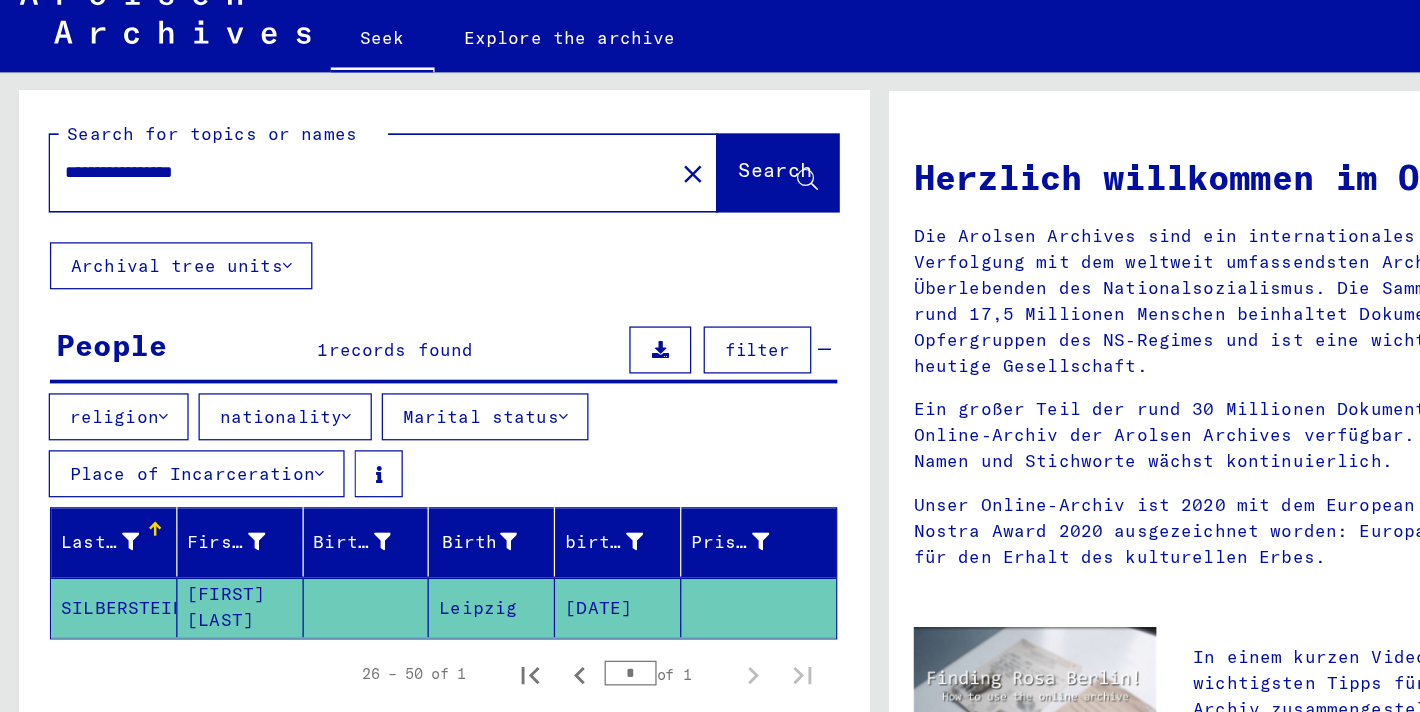 scroll, scrollTop: 0, scrollLeft: 0, axis: both 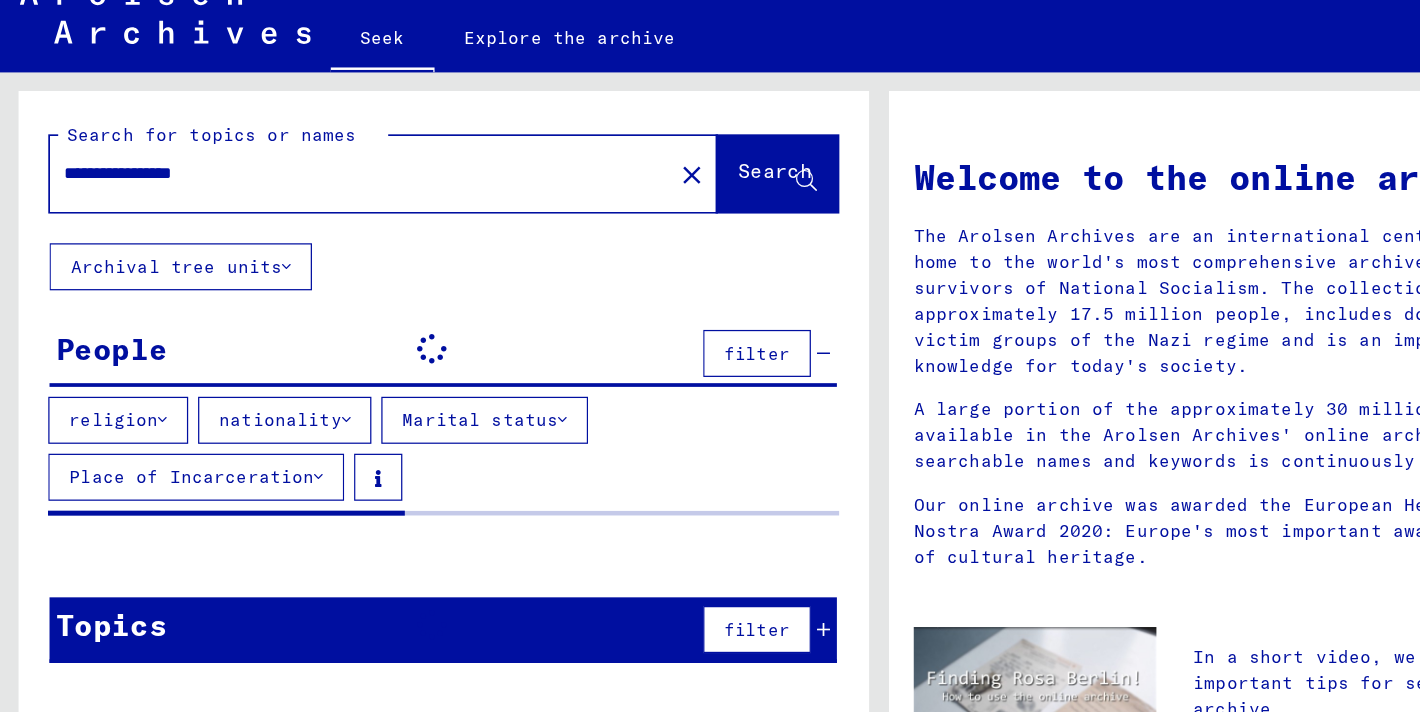 click on "filter" at bounding box center (617, 323) 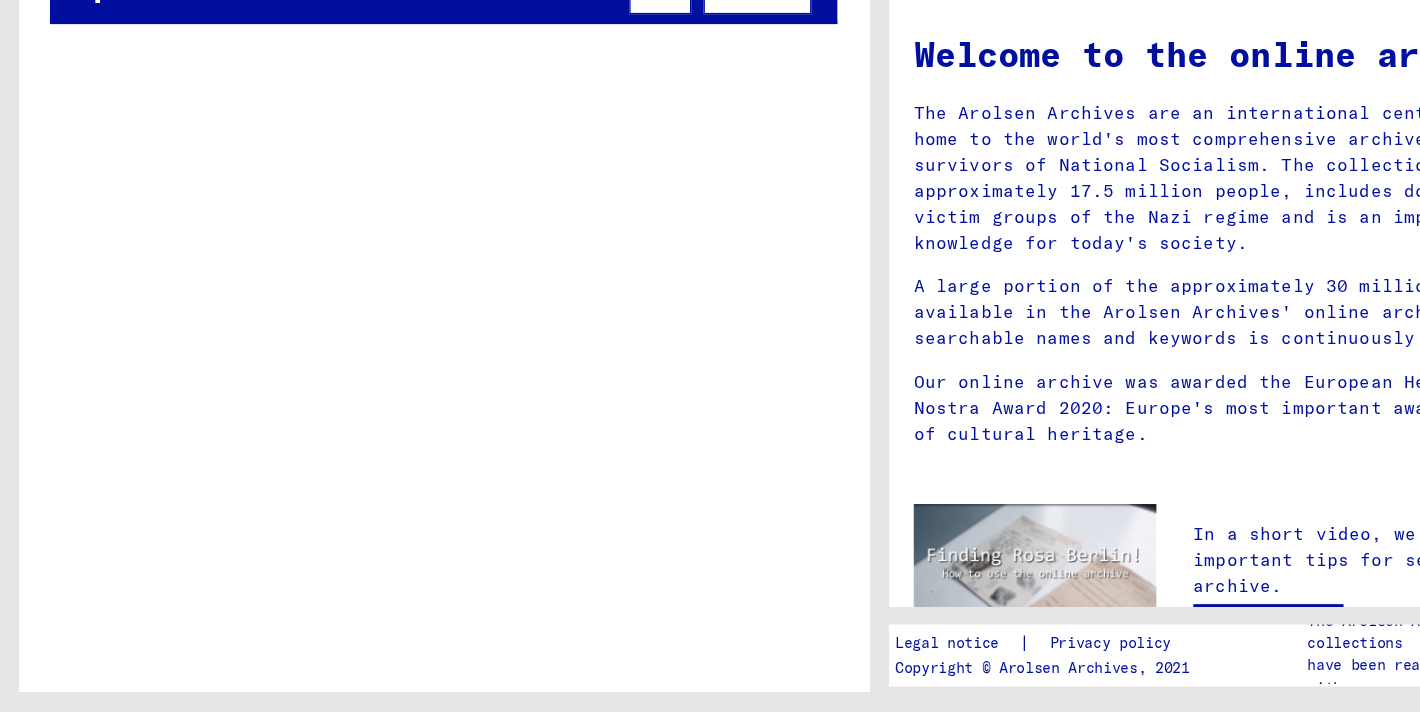 scroll, scrollTop: 0, scrollLeft: 0, axis: both 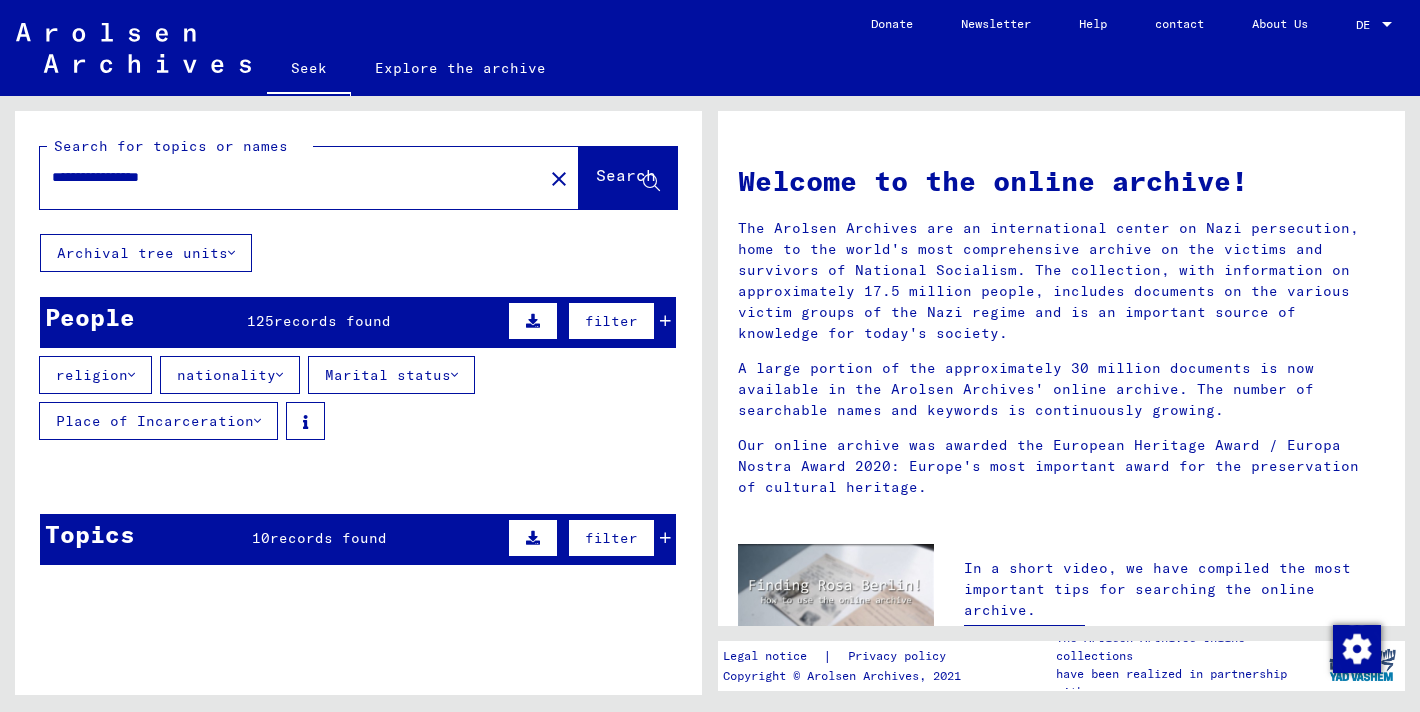 click on "religion" at bounding box center [92, 375] 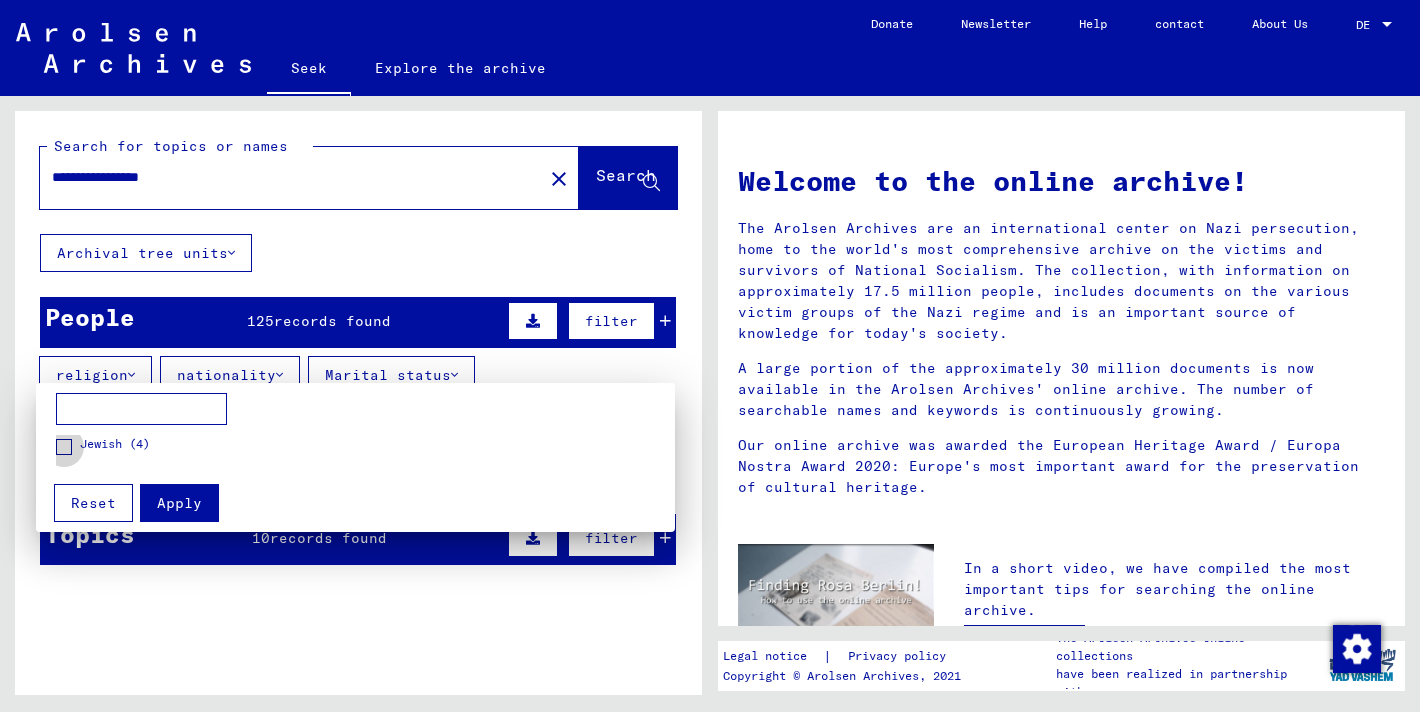 click at bounding box center (64, 447) 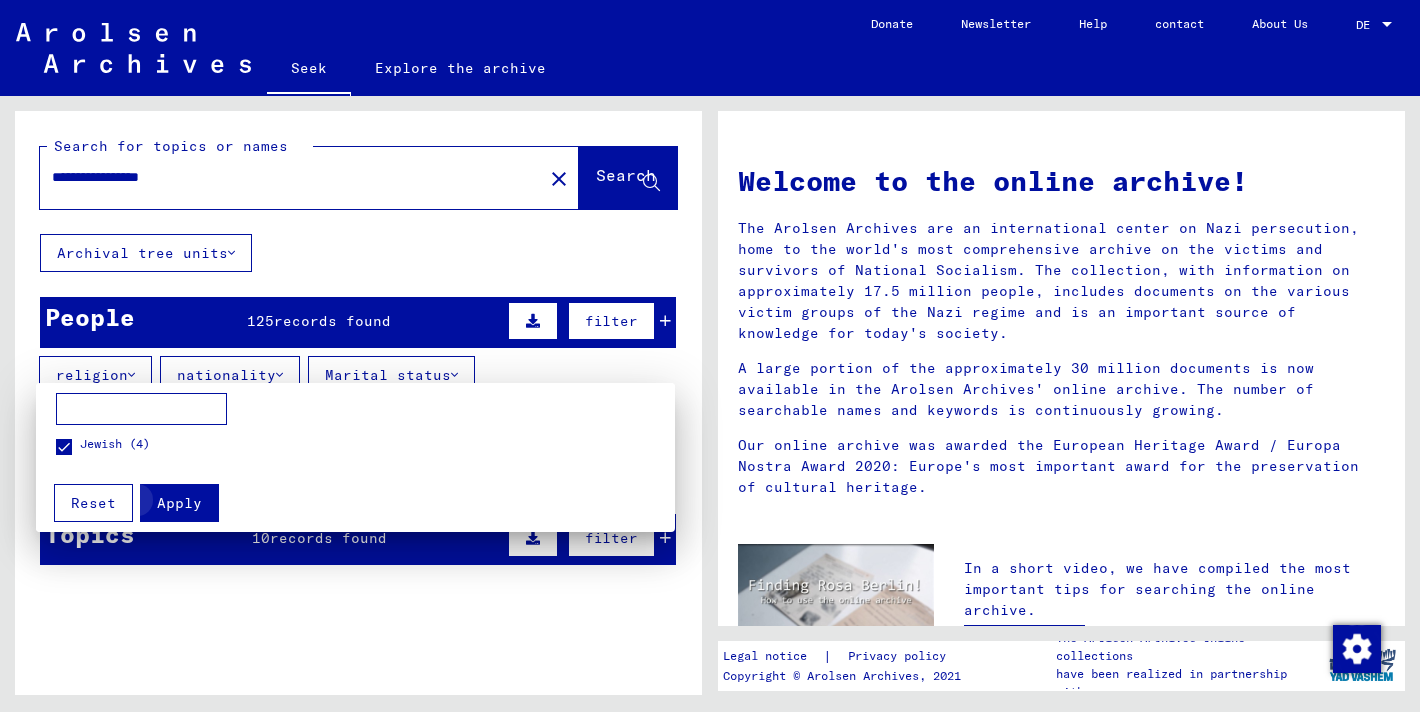 click on "Apply" at bounding box center [179, 503] 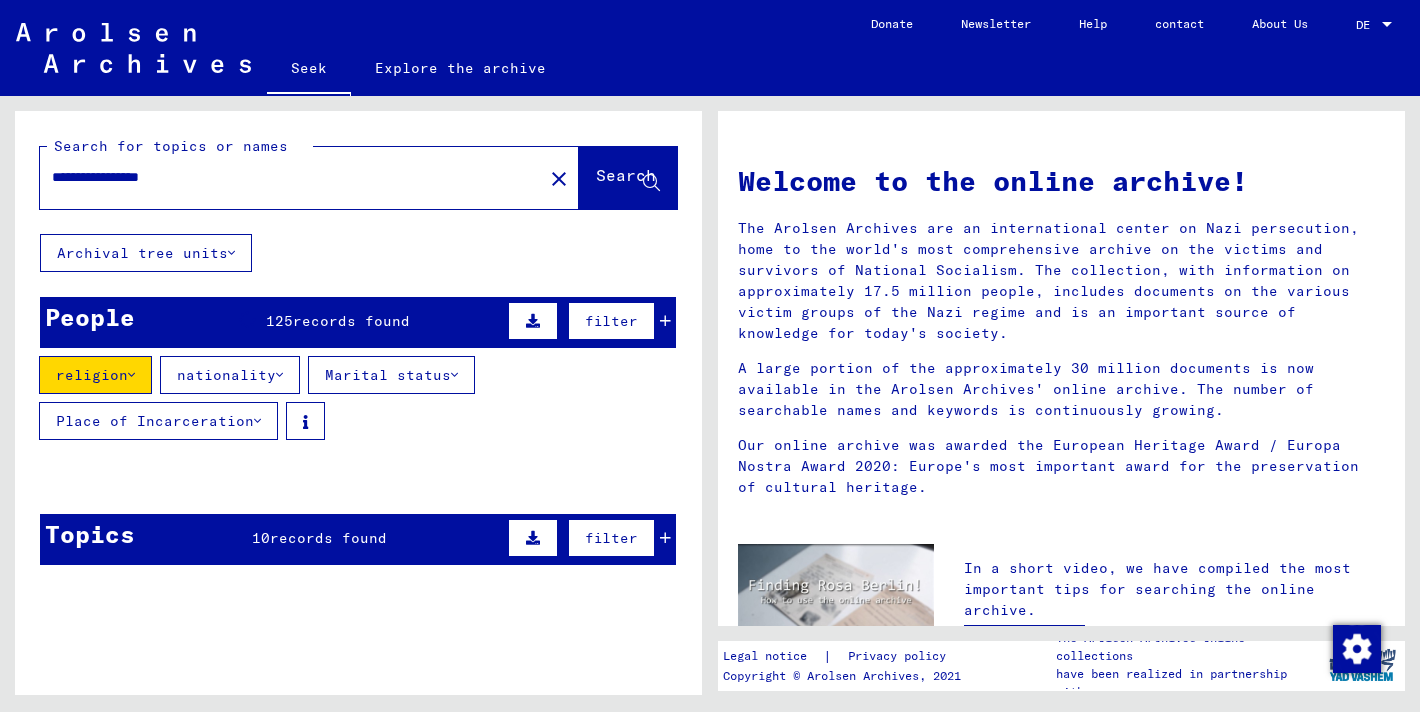 click on "Search" 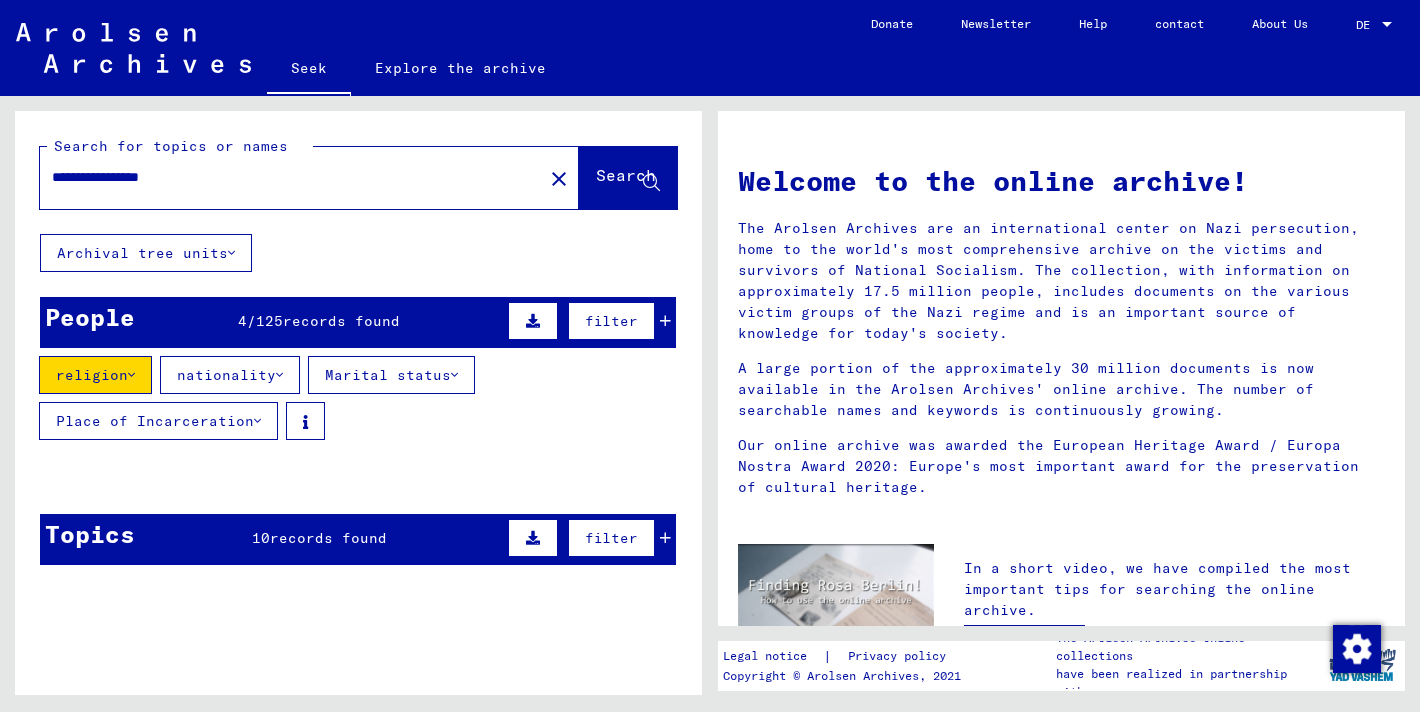 click on "Search" 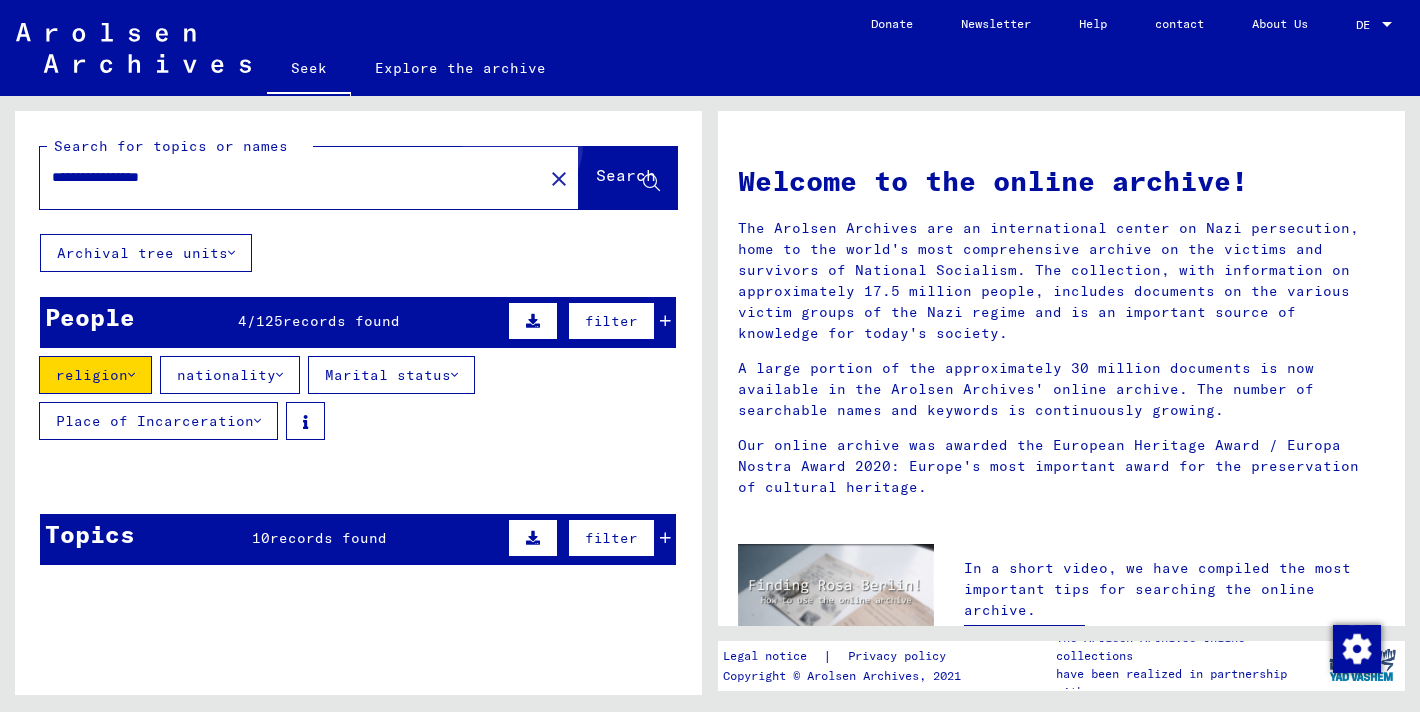 click on "Search" 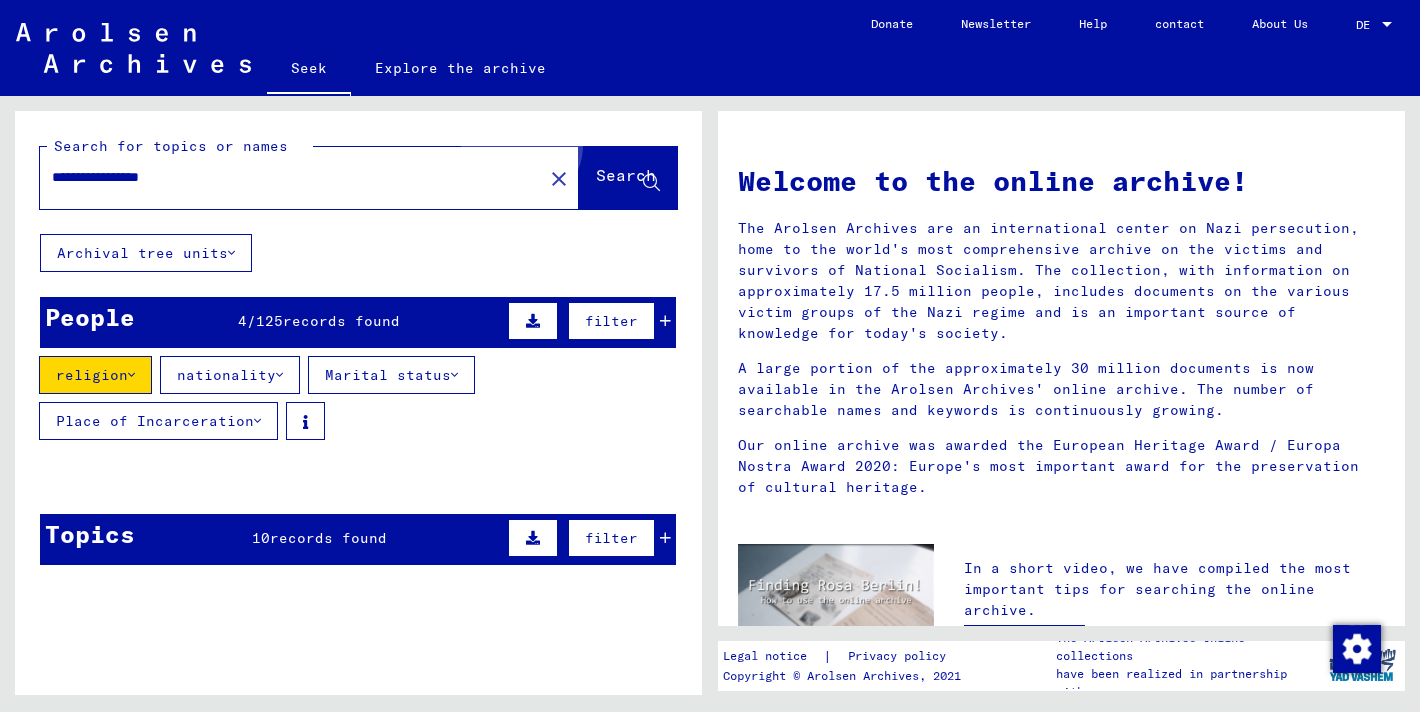 click on "Search" 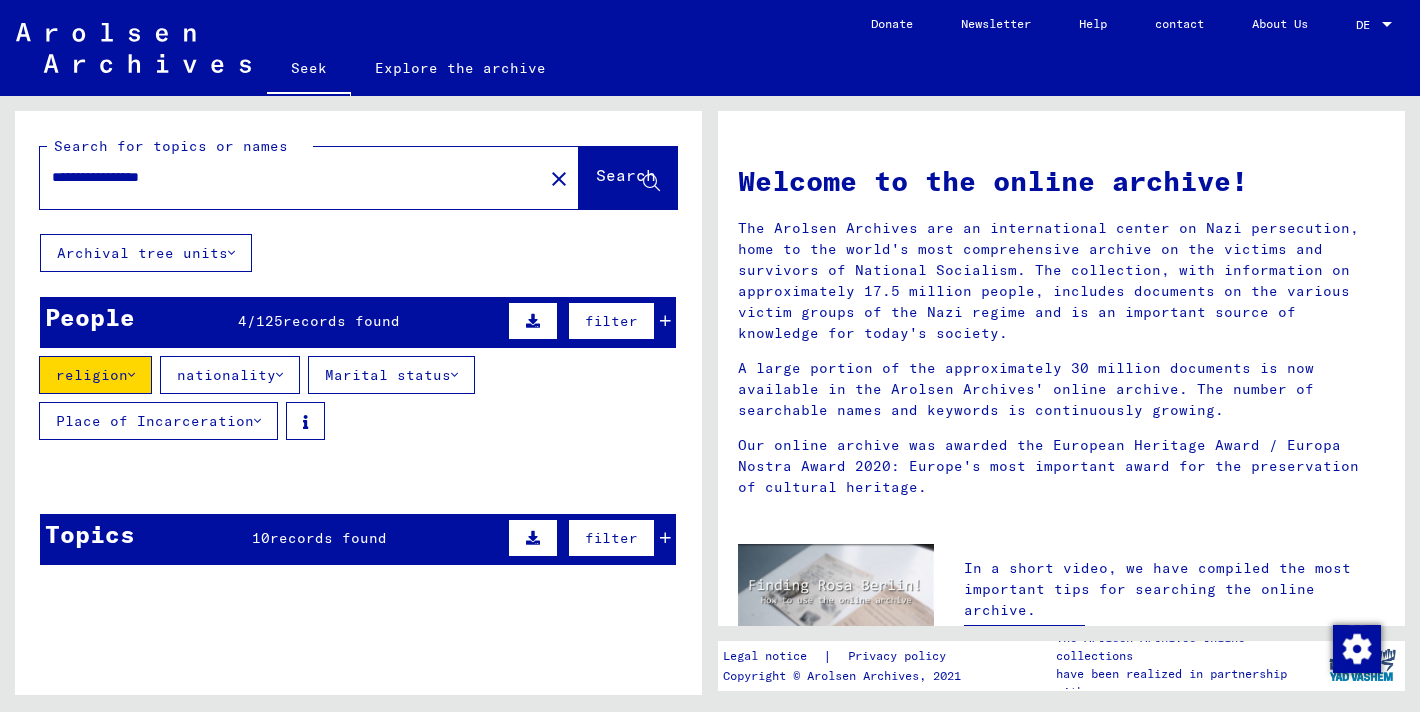 scroll, scrollTop: 687, scrollLeft: 0, axis: vertical 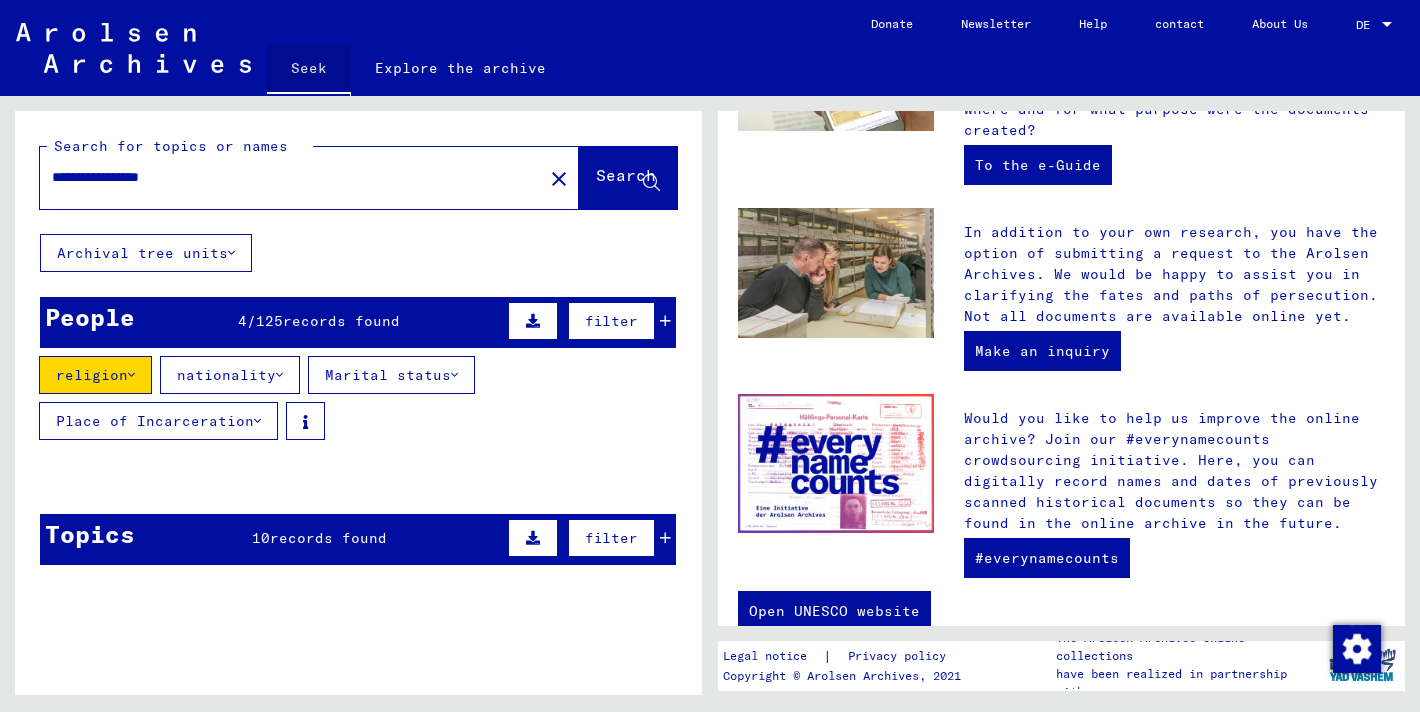 click on "Seek" 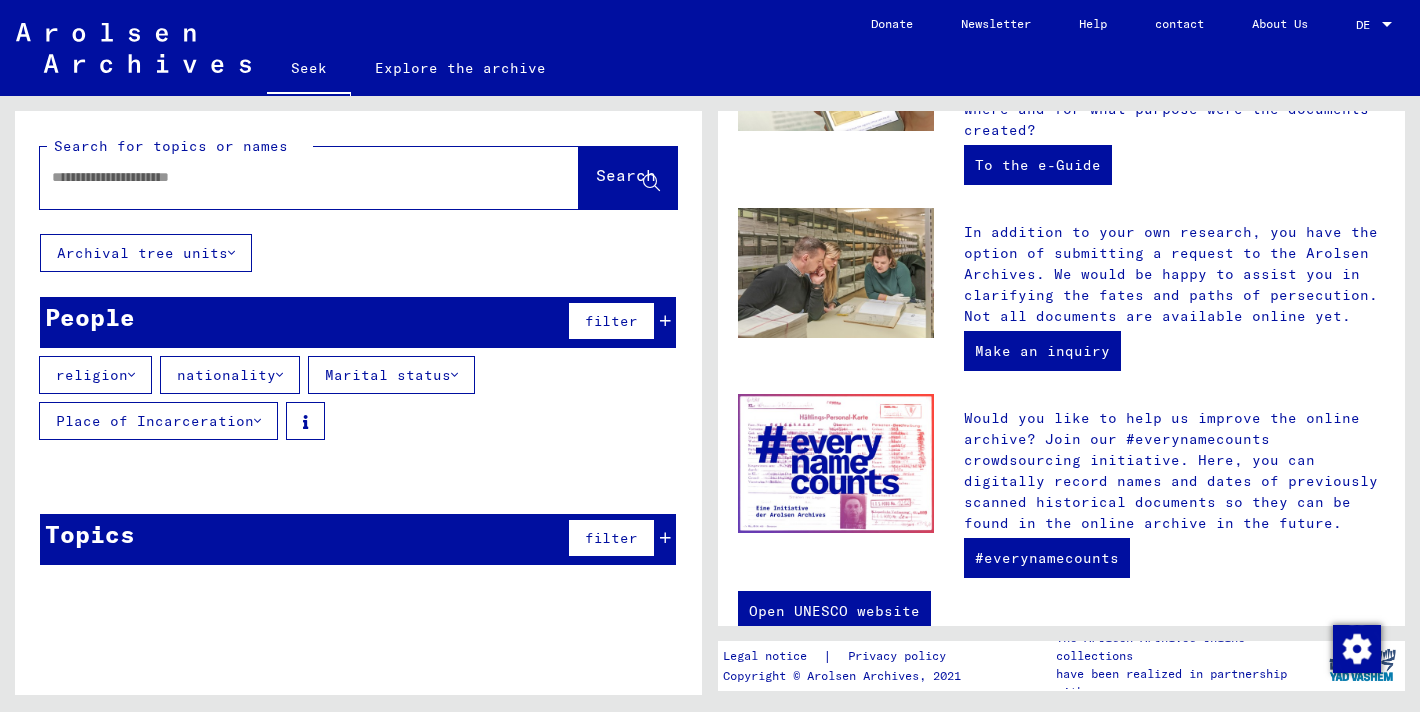 click on "Seek" 